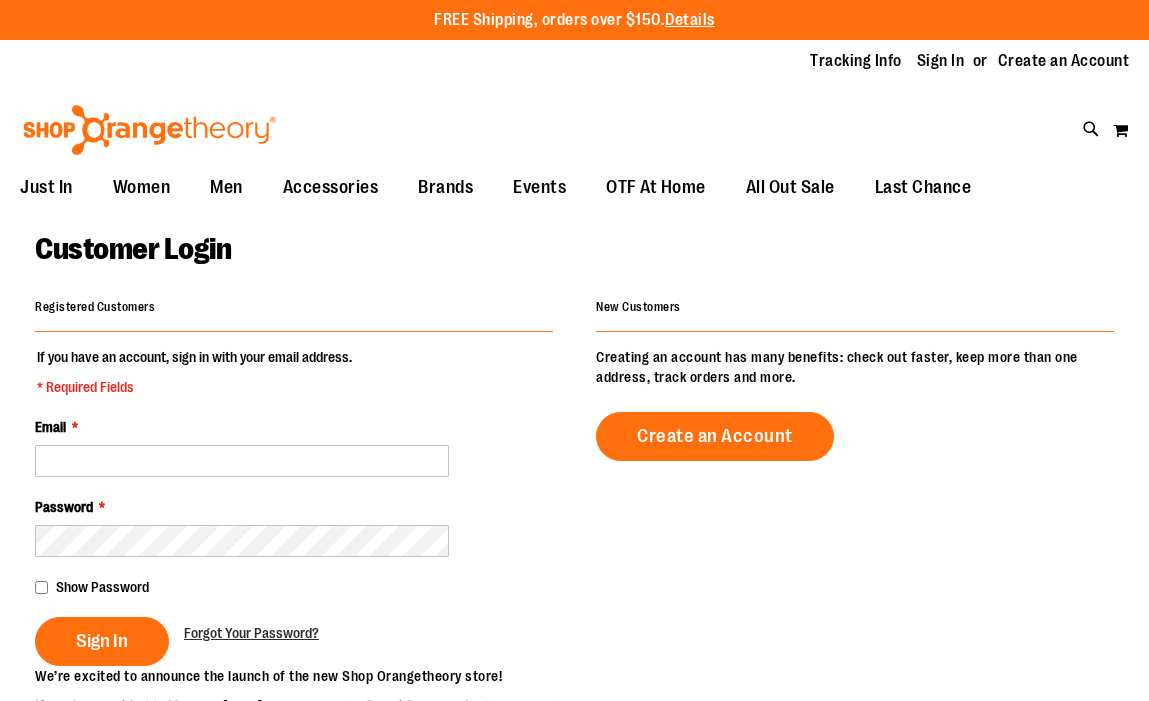scroll, scrollTop: 0, scrollLeft: 0, axis: both 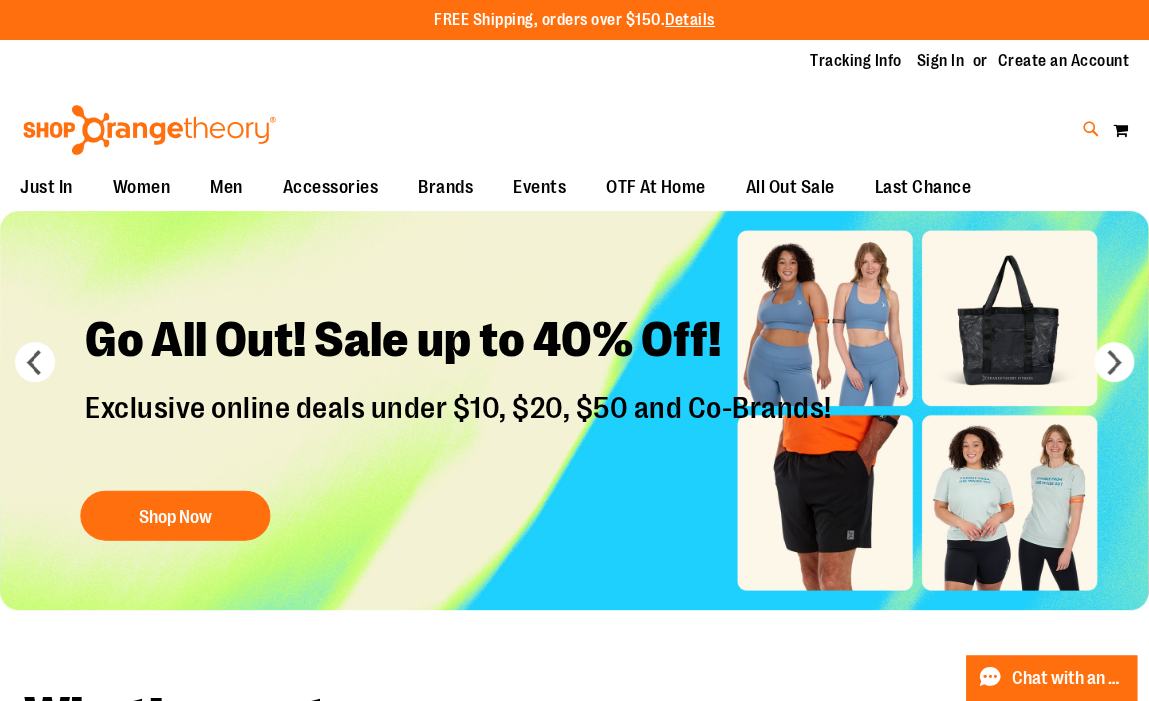 type on "**********" 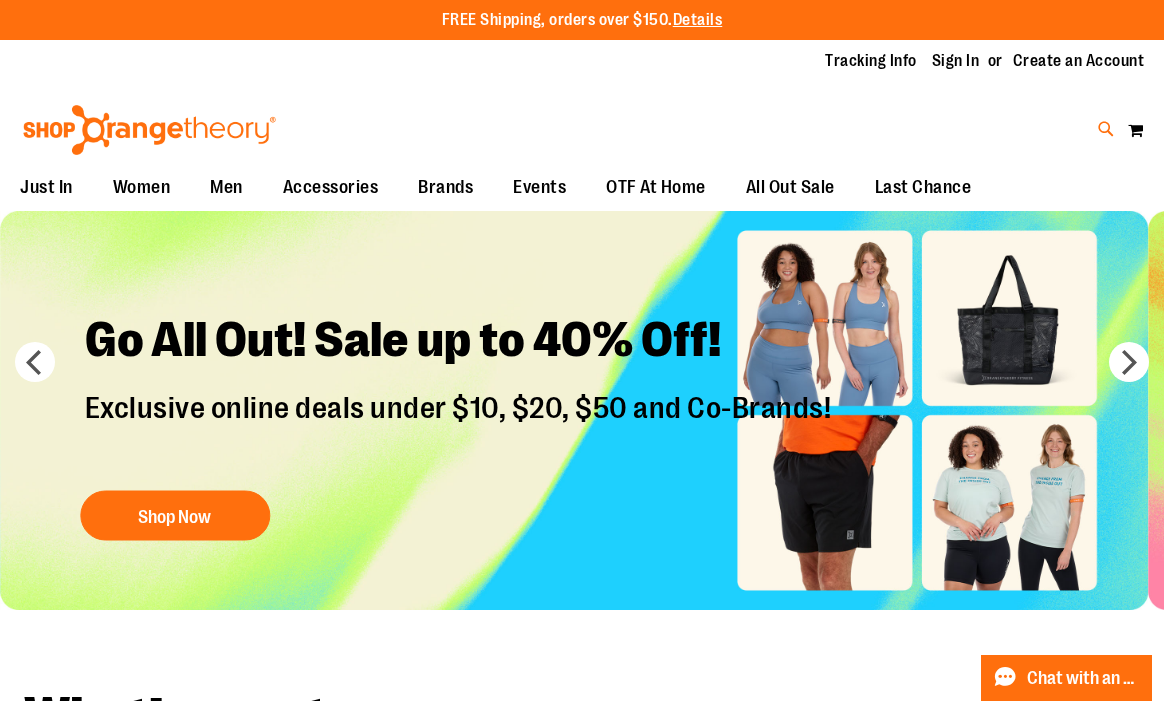 type on "*****" 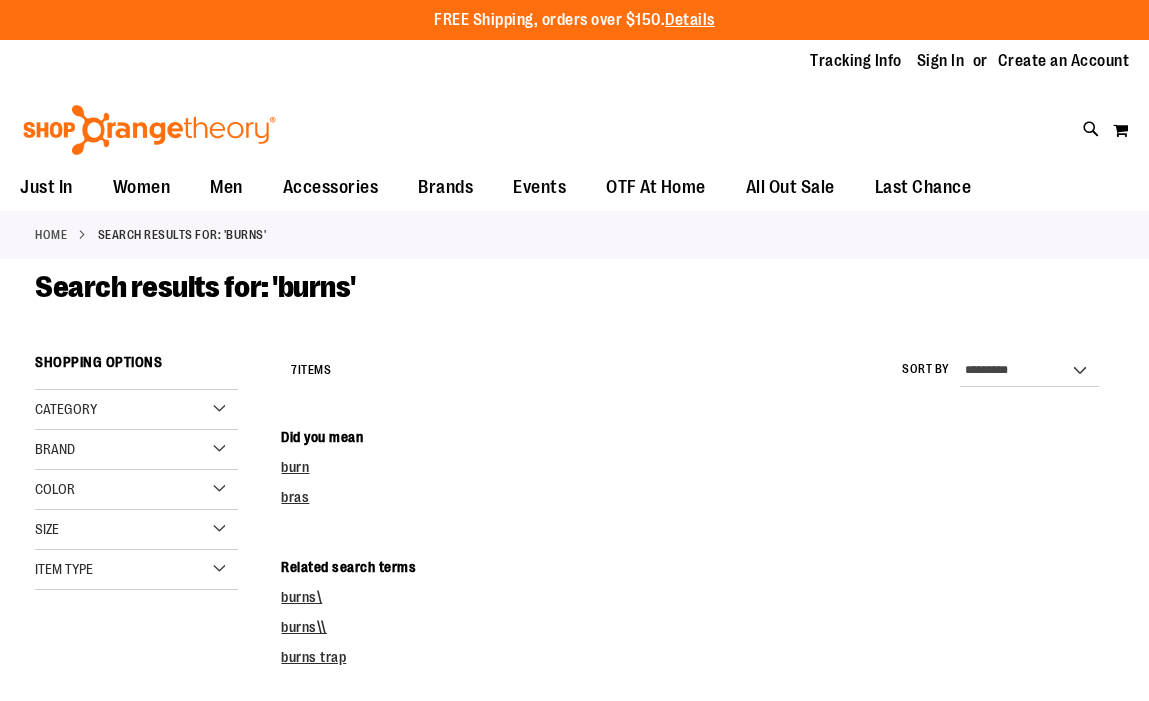 scroll, scrollTop: 0, scrollLeft: 0, axis: both 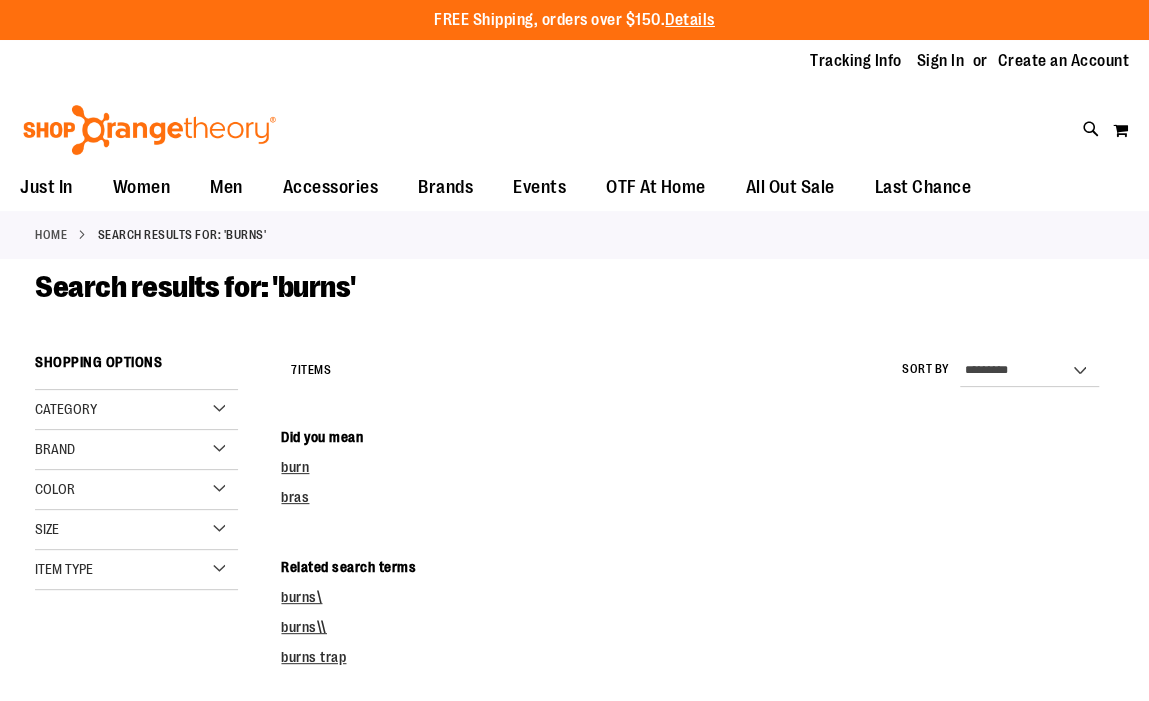 type on "**********" 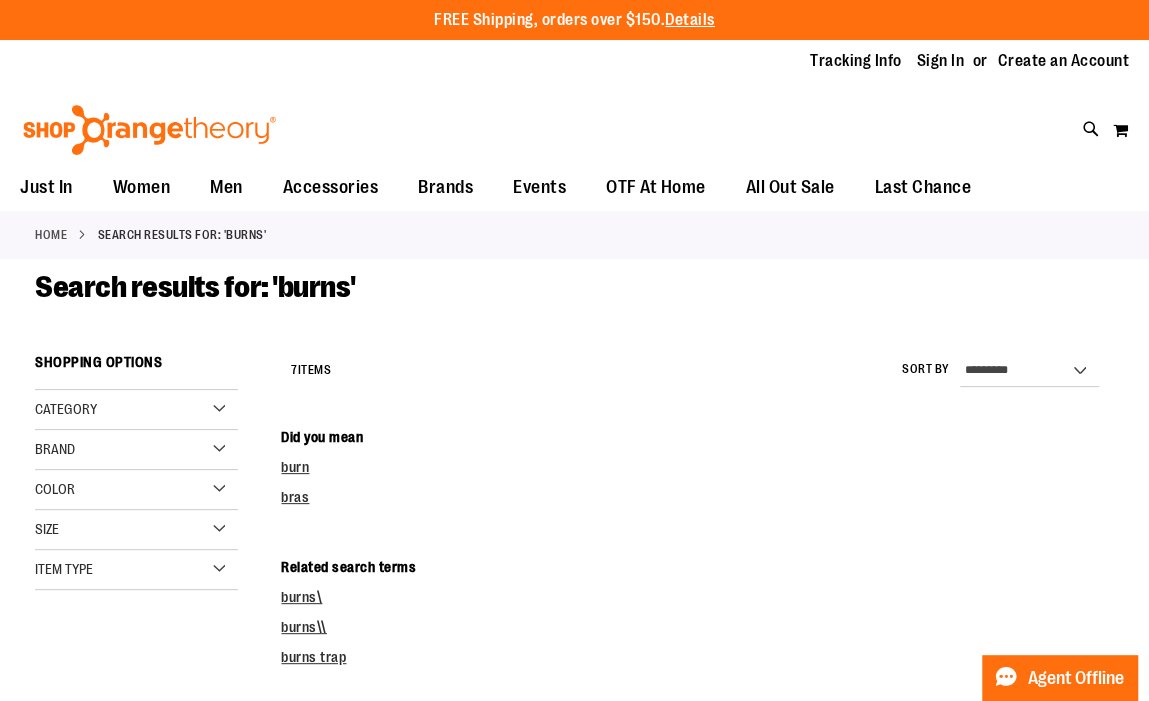 click on "Search results for: 'burns'" at bounding box center [574, 307] 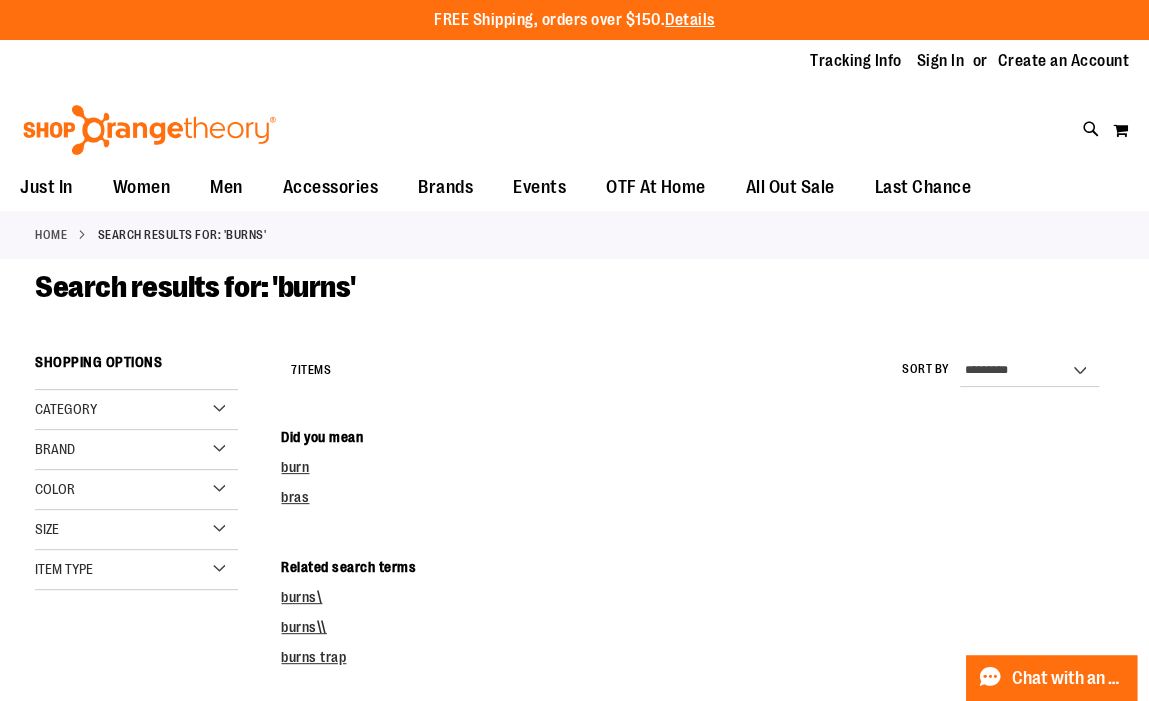 click on "Search results for: 'burns'" at bounding box center (574, 307) 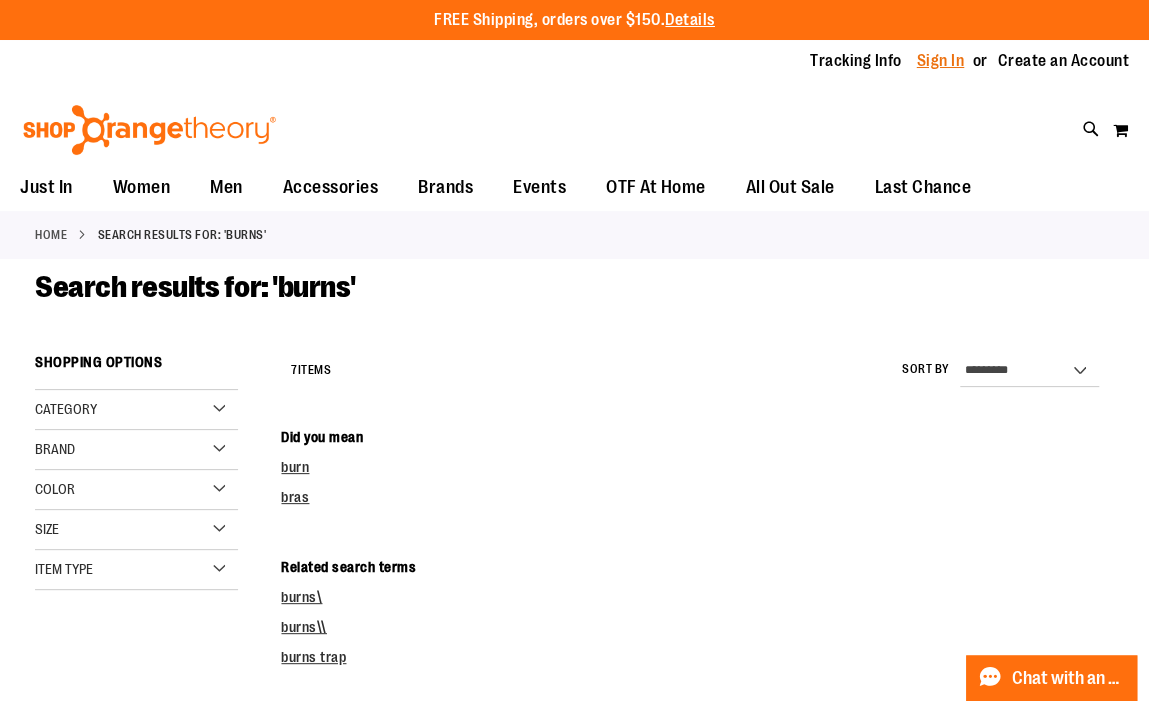 click on "Sign In" at bounding box center (941, 61) 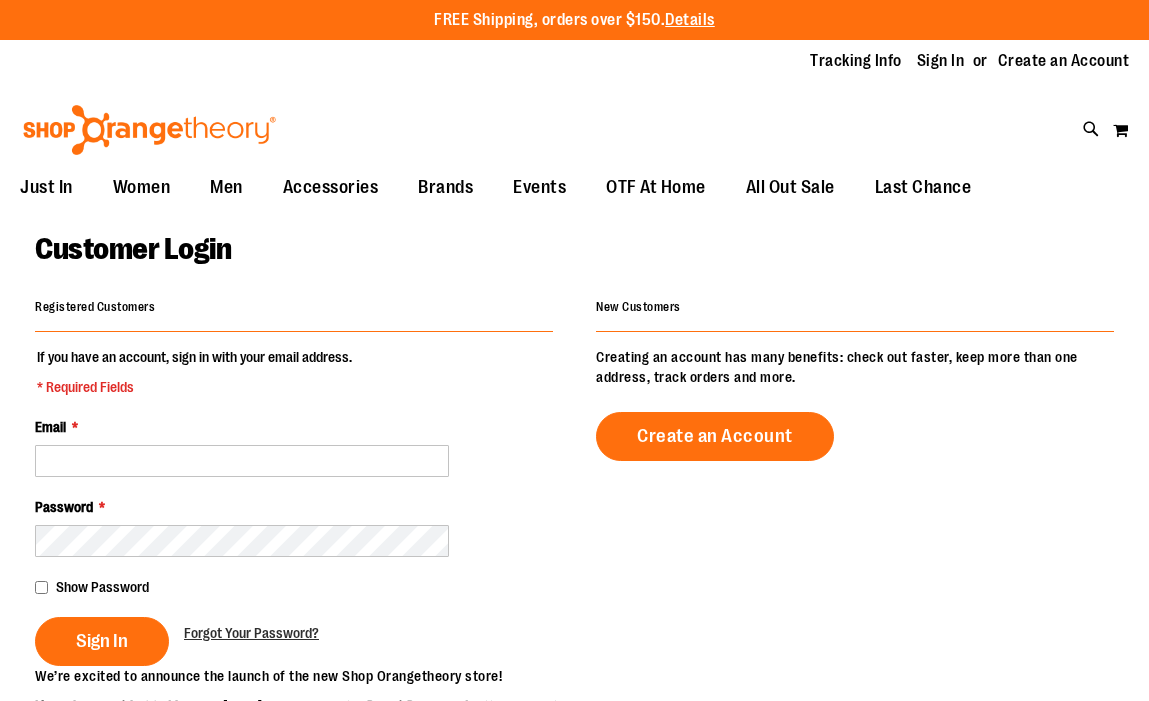 scroll, scrollTop: 0, scrollLeft: 0, axis: both 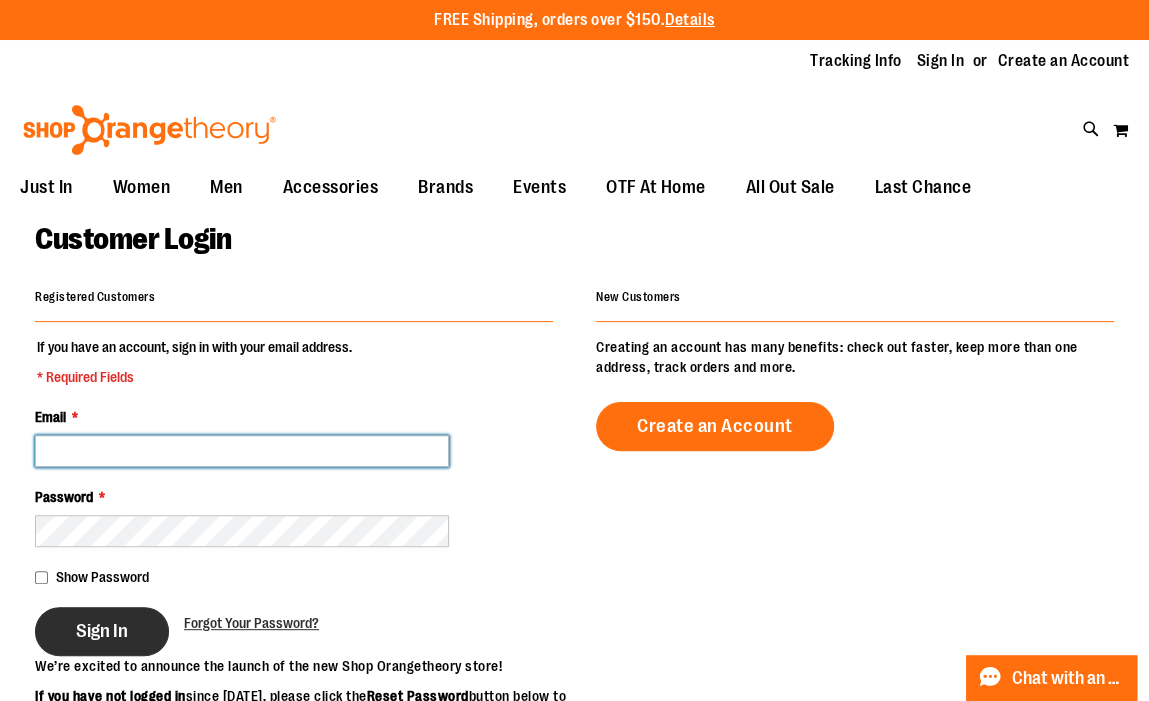 type on "**********" 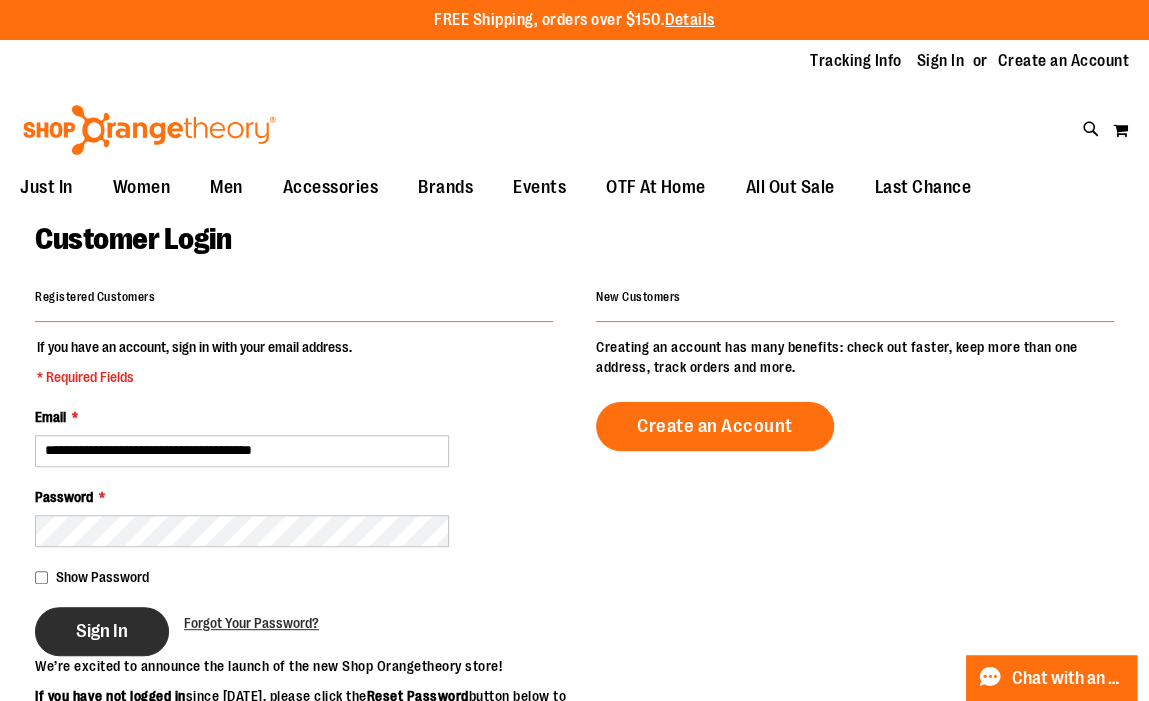 type on "**********" 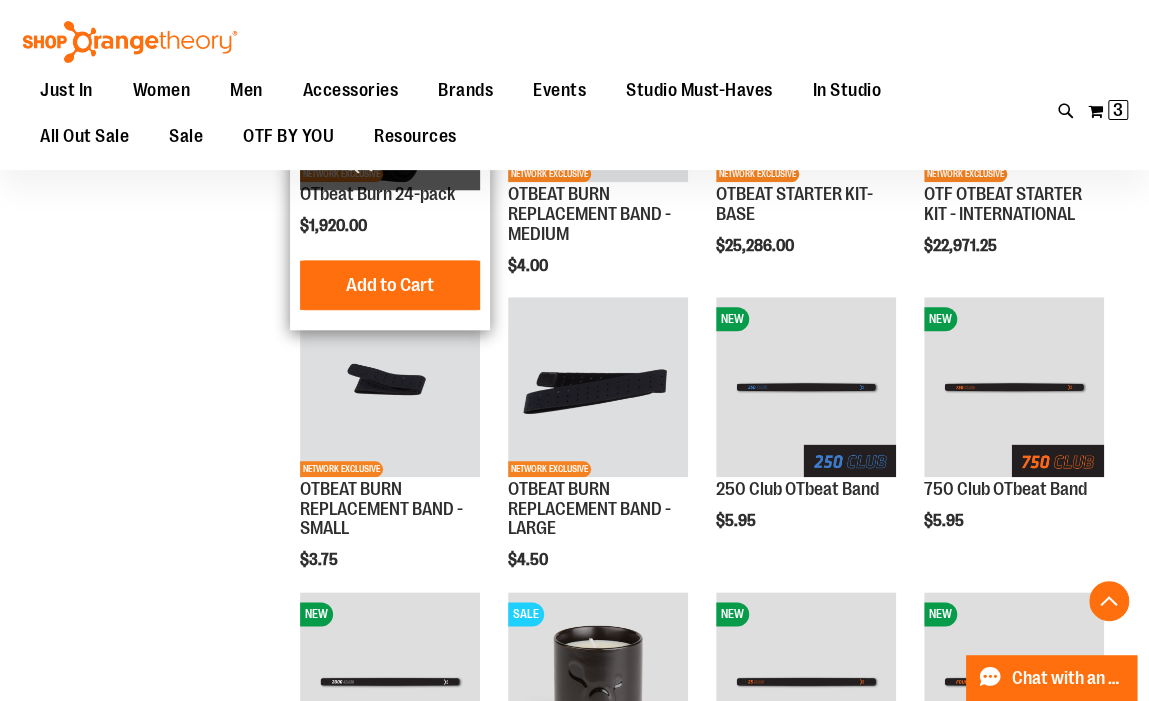 scroll, scrollTop: 774, scrollLeft: 0, axis: vertical 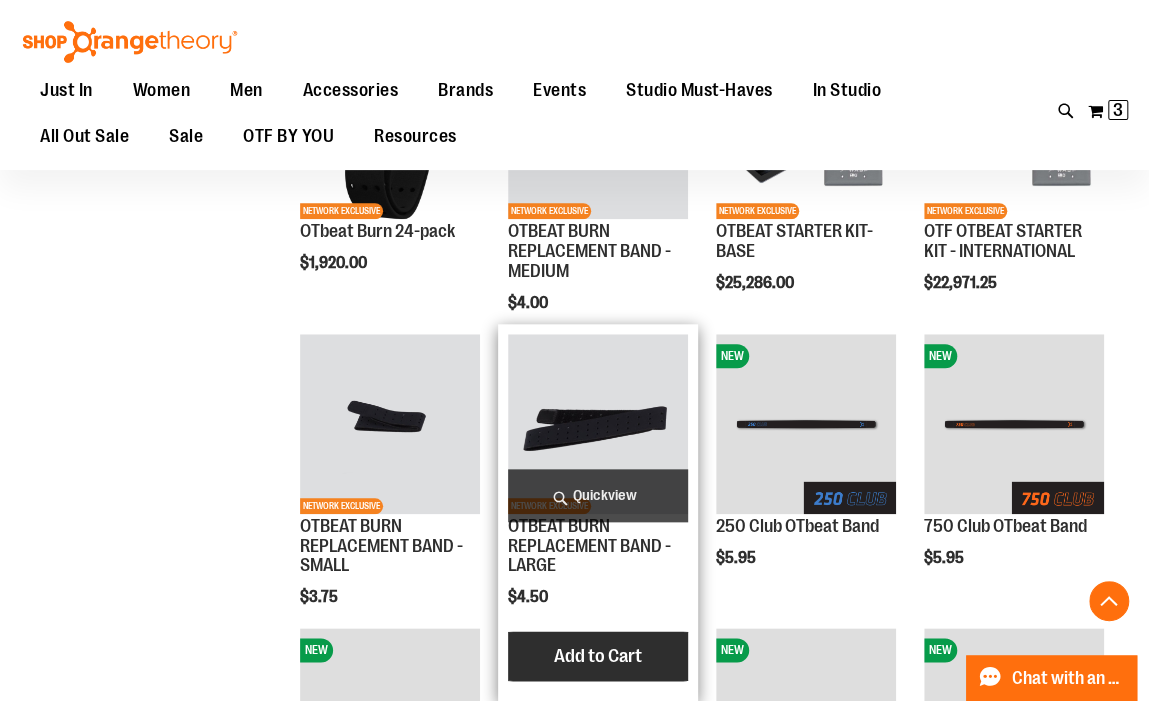 type on "**********" 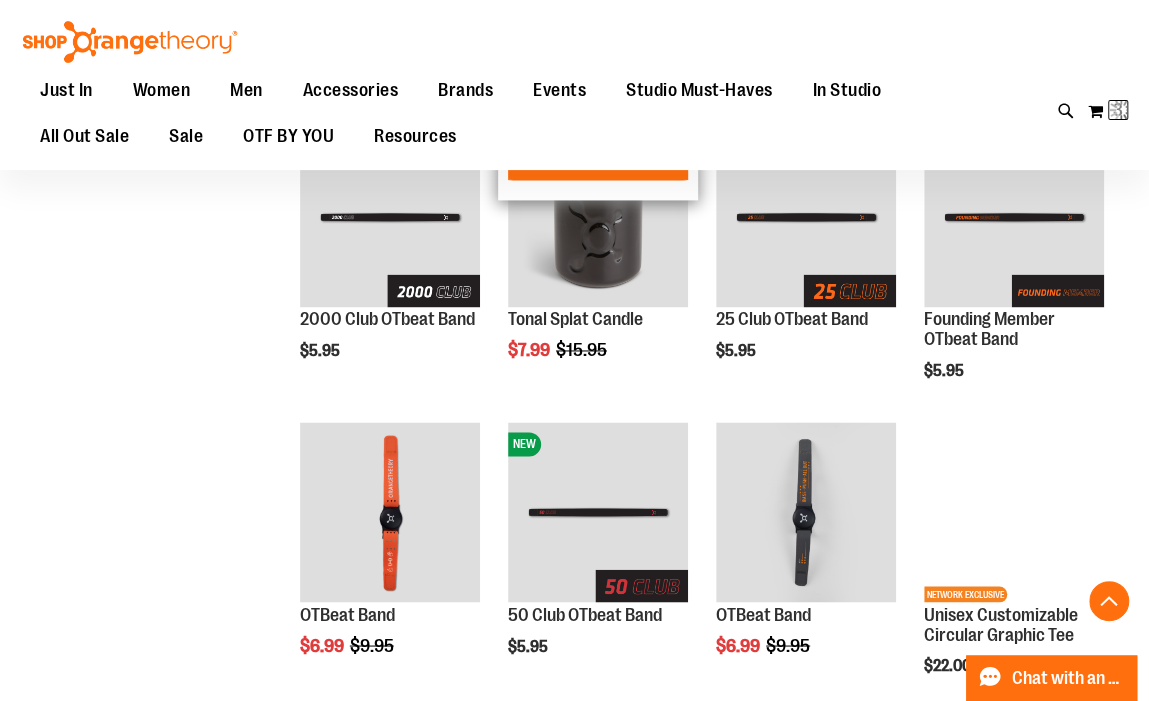 scroll, scrollTop: 1276, scrollLeft: 0, axis: vertical 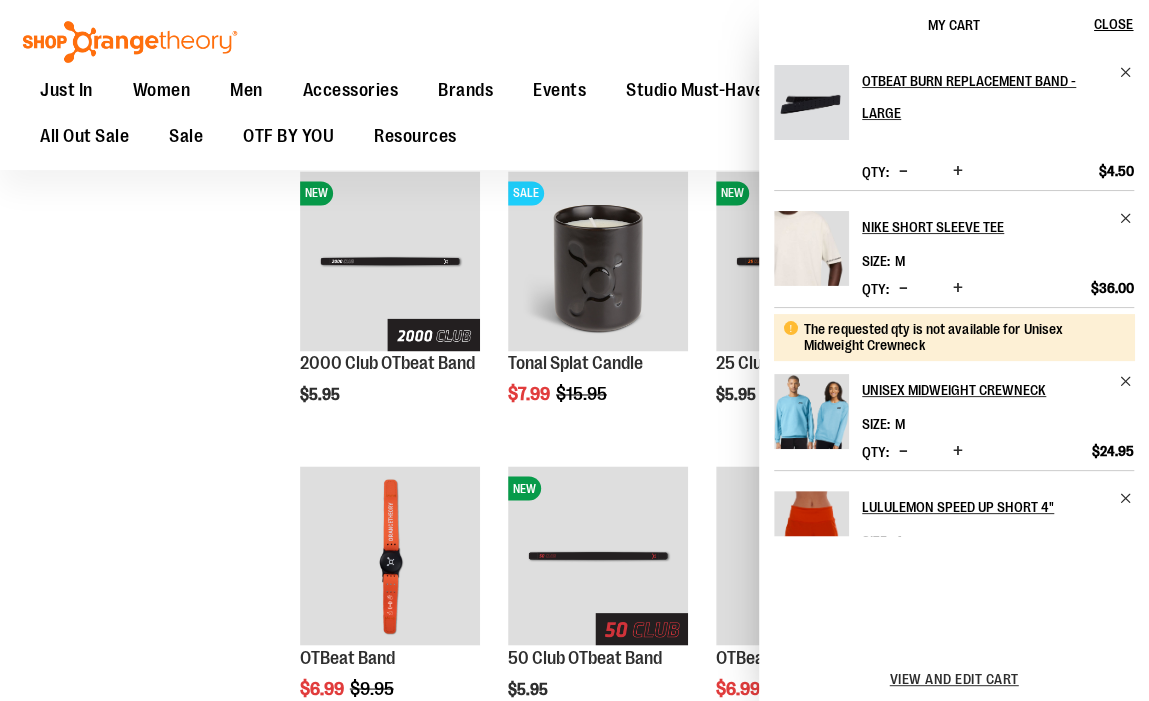 click at bounding box center [903, 288] 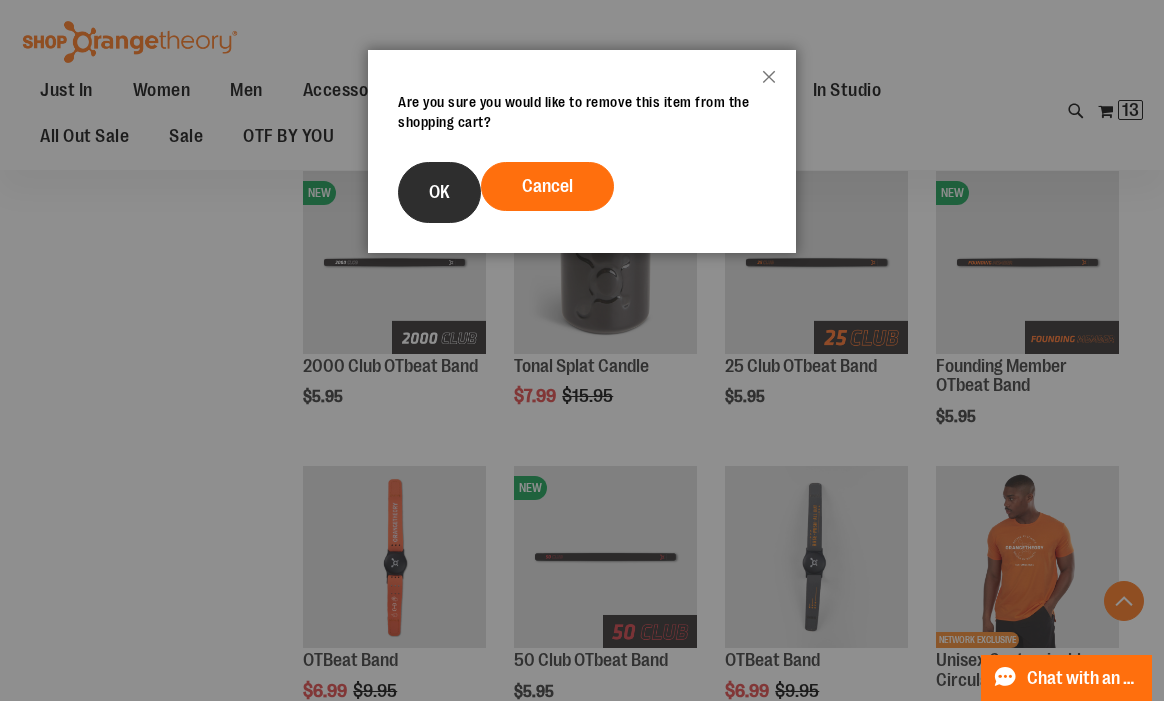 click on "OK" at bounding box center (439, 192) 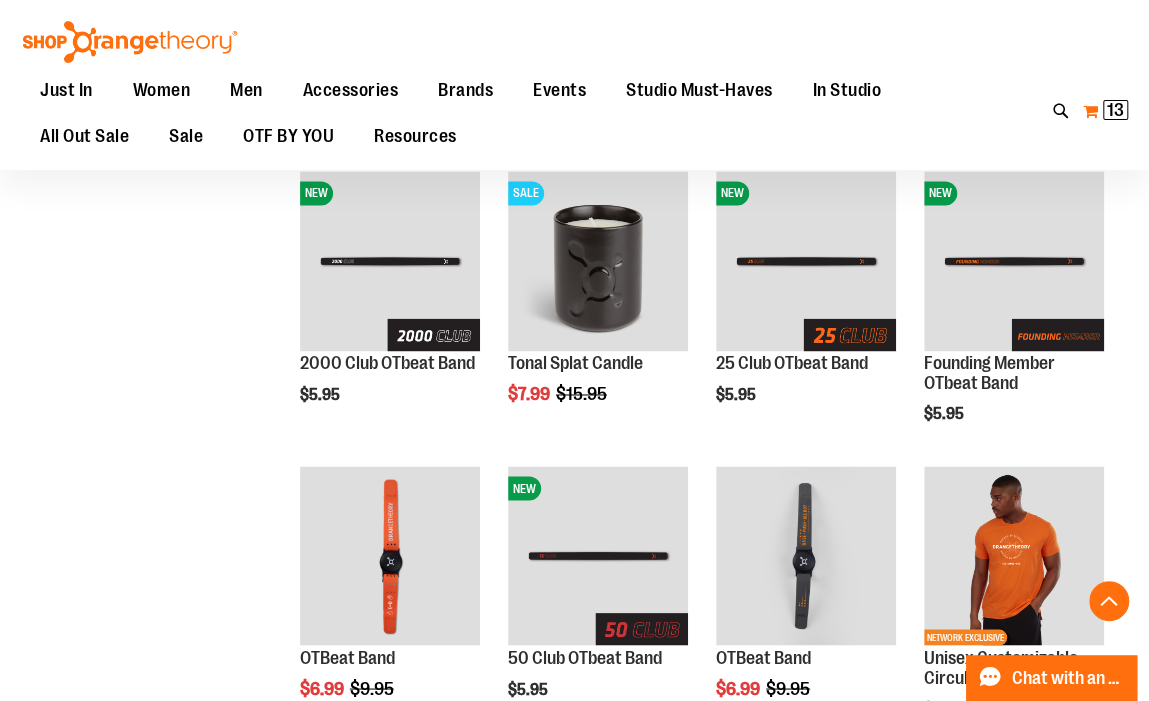 click on "13" at bounding box center [1115, 110] 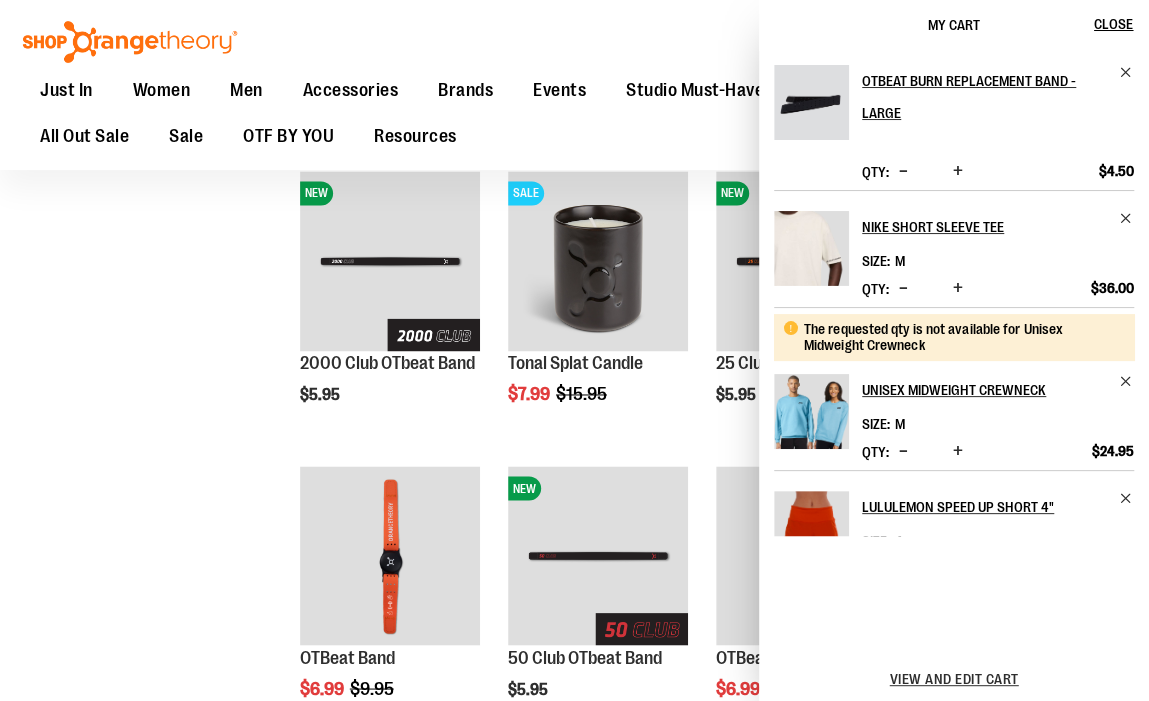 click at bounding box center (903, 288) 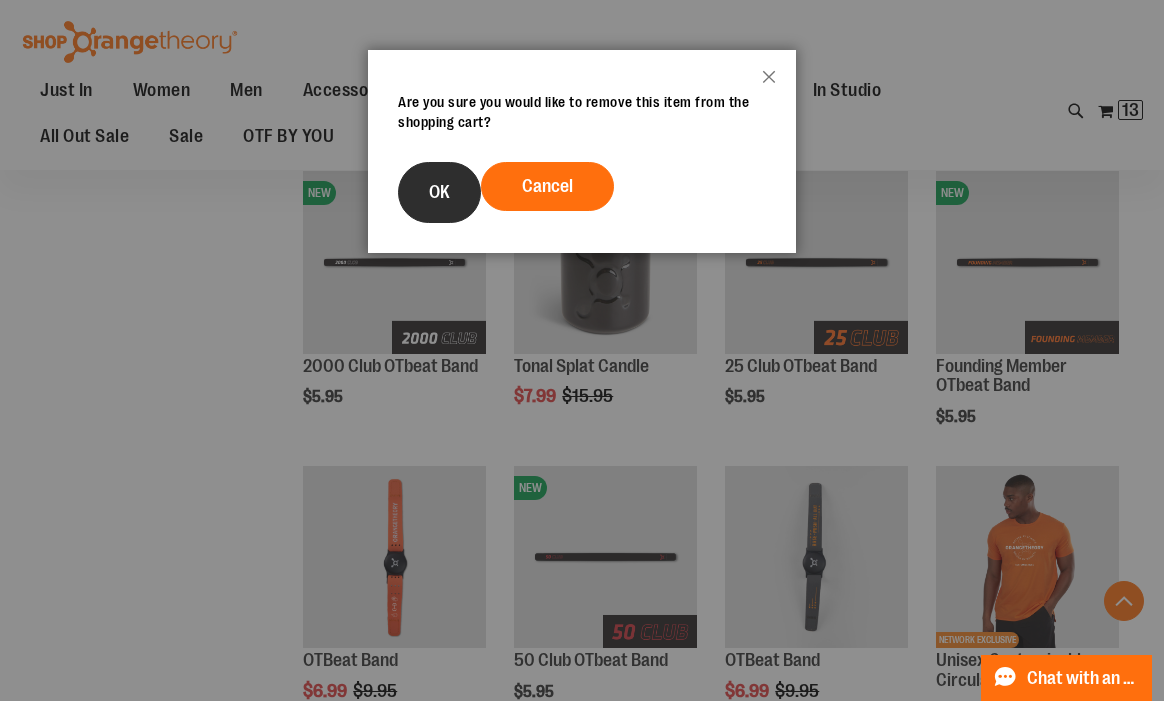 click on "OK" at bounding box center (439, 192) 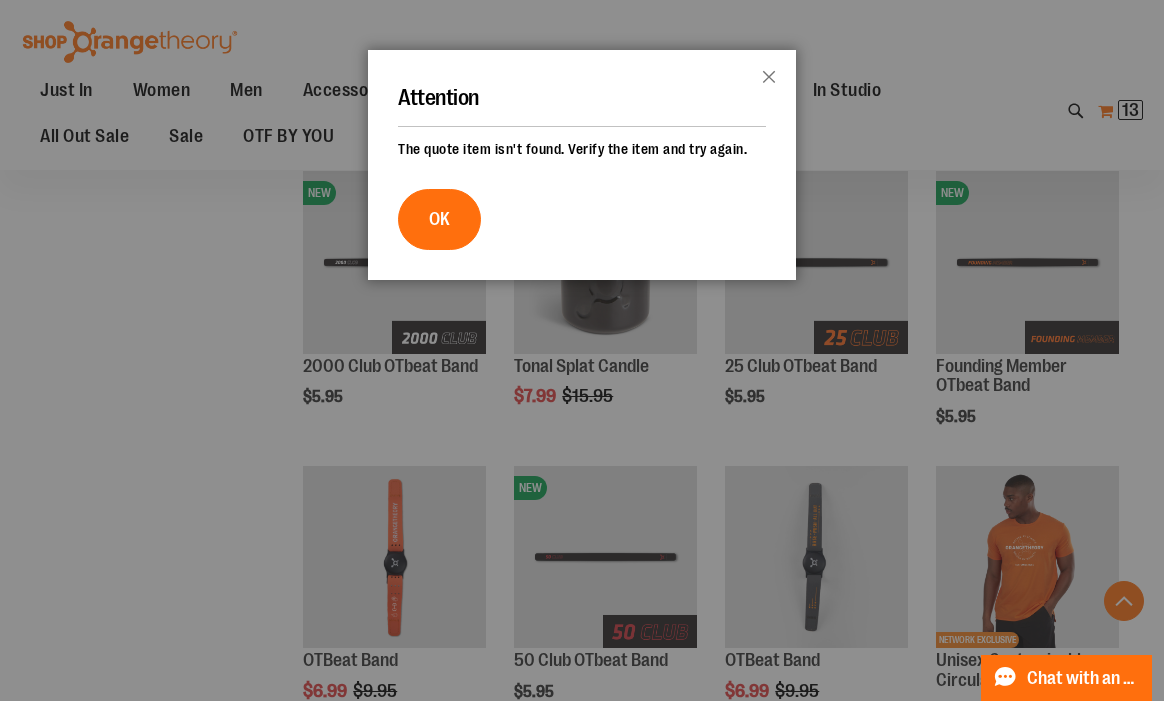 click at bounding box center (582, 350) 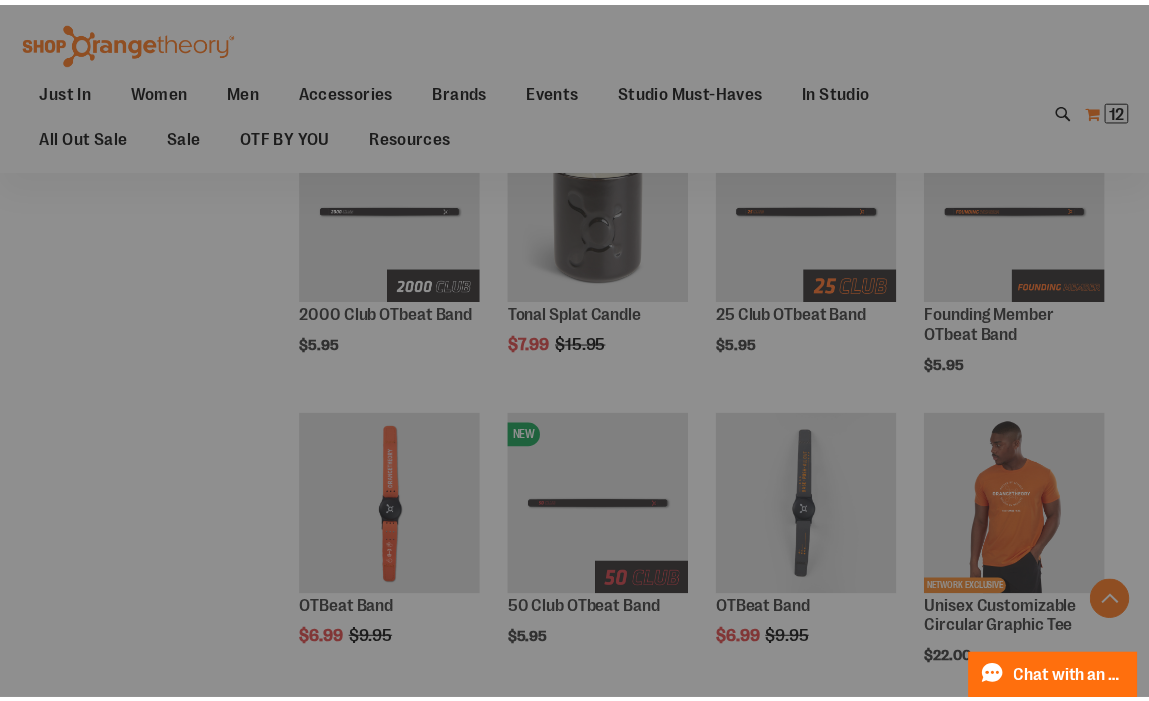 scroll, scrollTop: 1190, scrollLeft: 0, axis: vertical 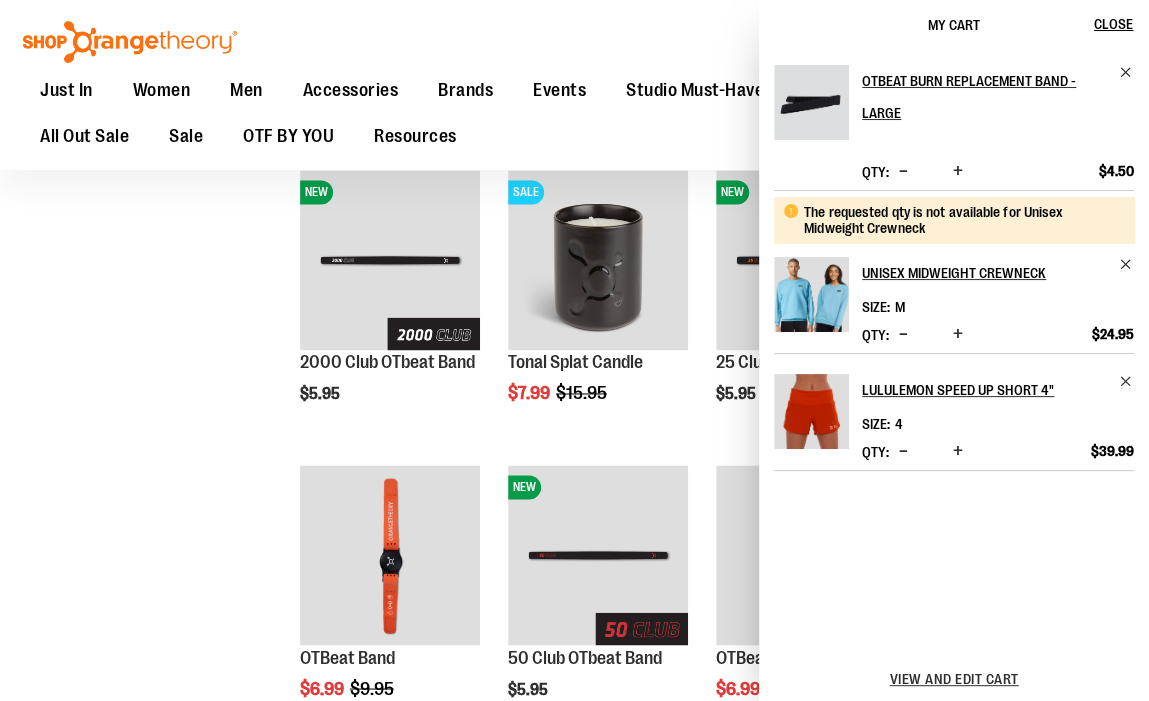 click on "OTBEAT BURN REPLACEMENT BAND - LARGE" at bounding box center (984, 97) 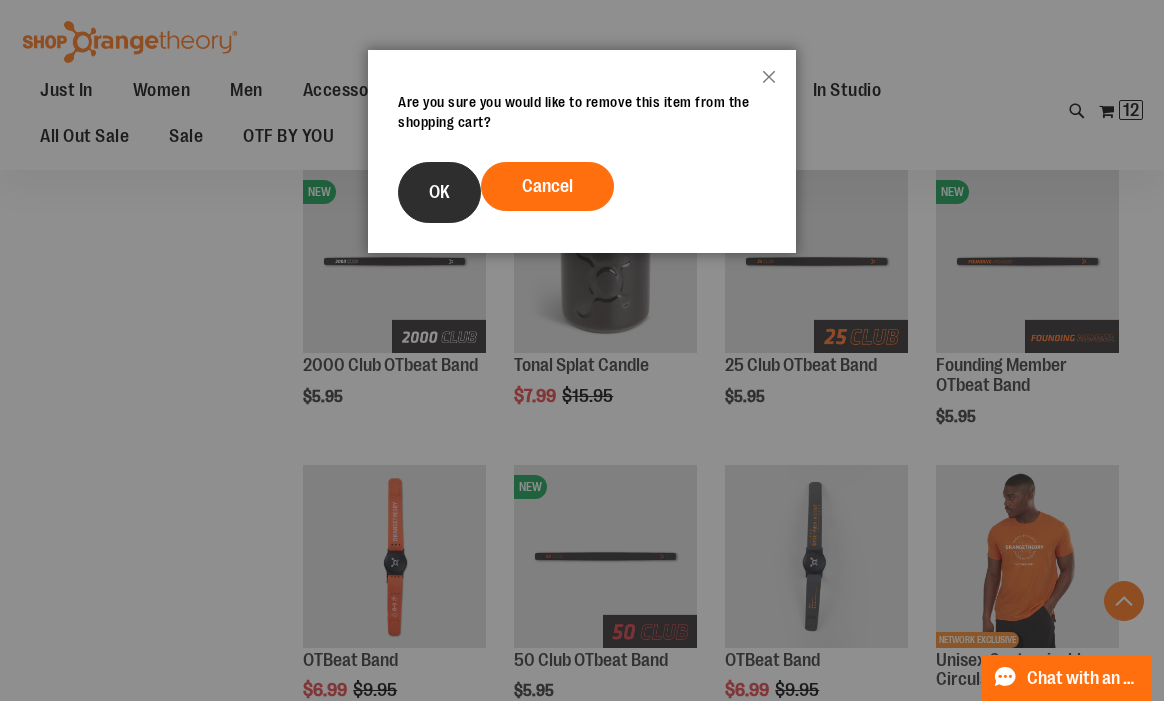 click on "OK" at bounding box center [439, 192] 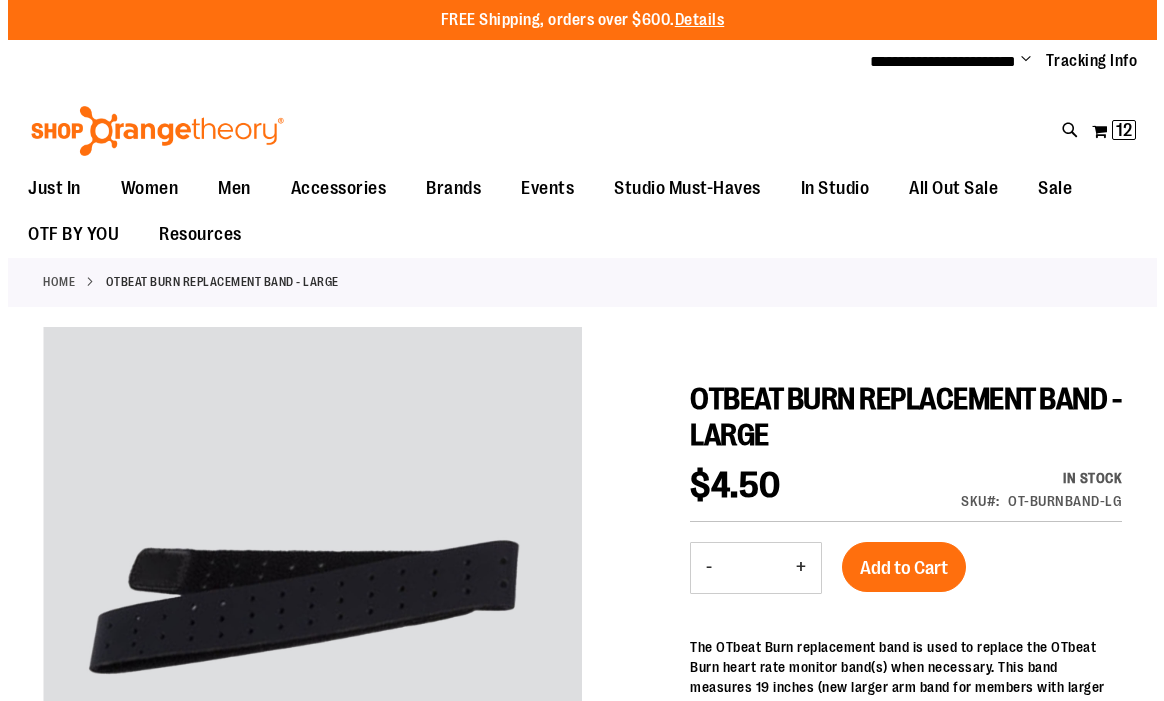 scroll, scrollTop: 0, scrollLeft: 0, axis: both 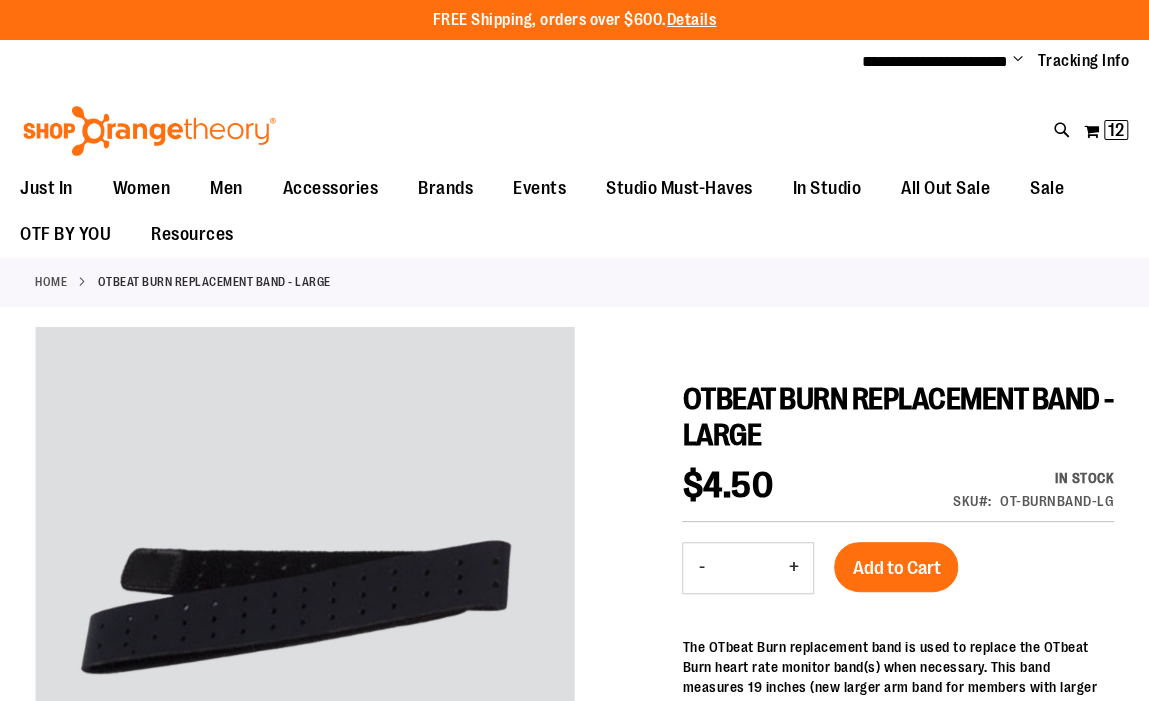 type on "**********" 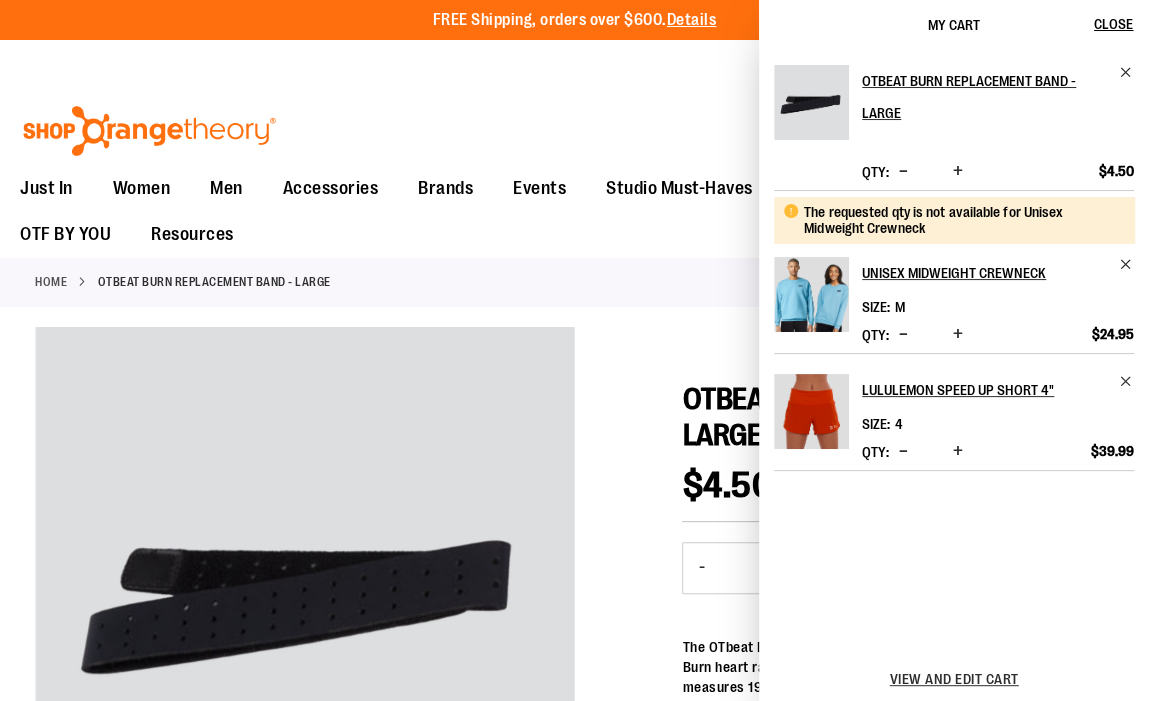 click at bounding box center [903, 334] 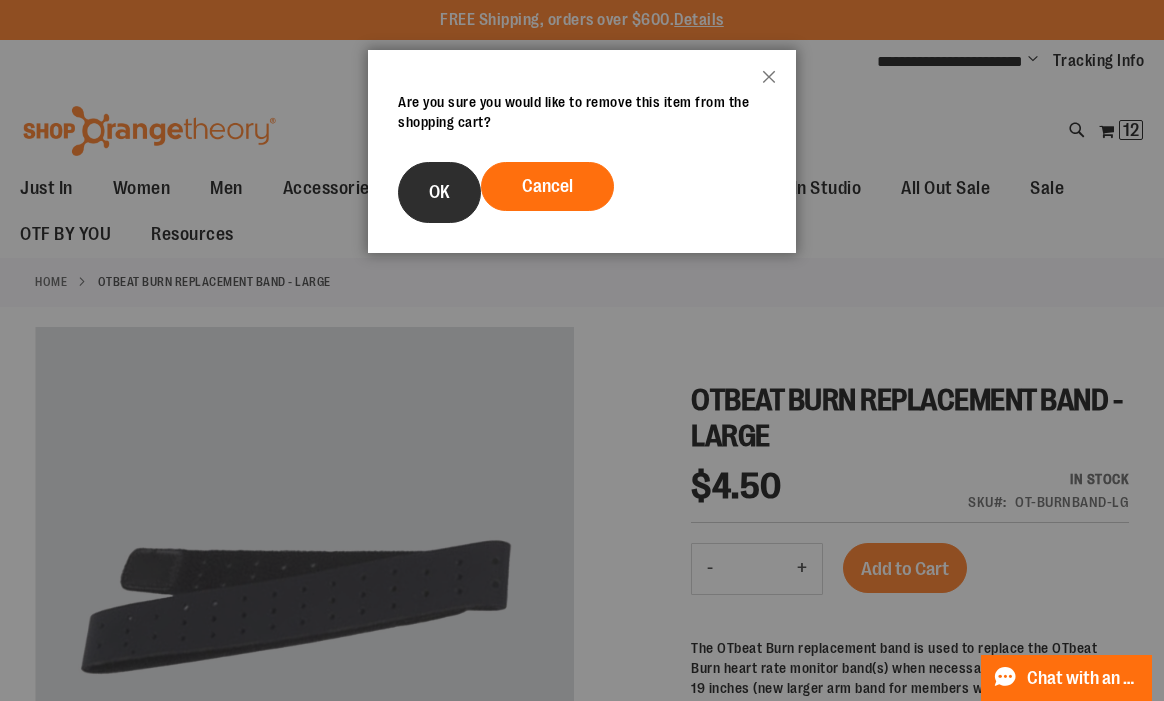 click on "OK" at bounding box center (439, 192) 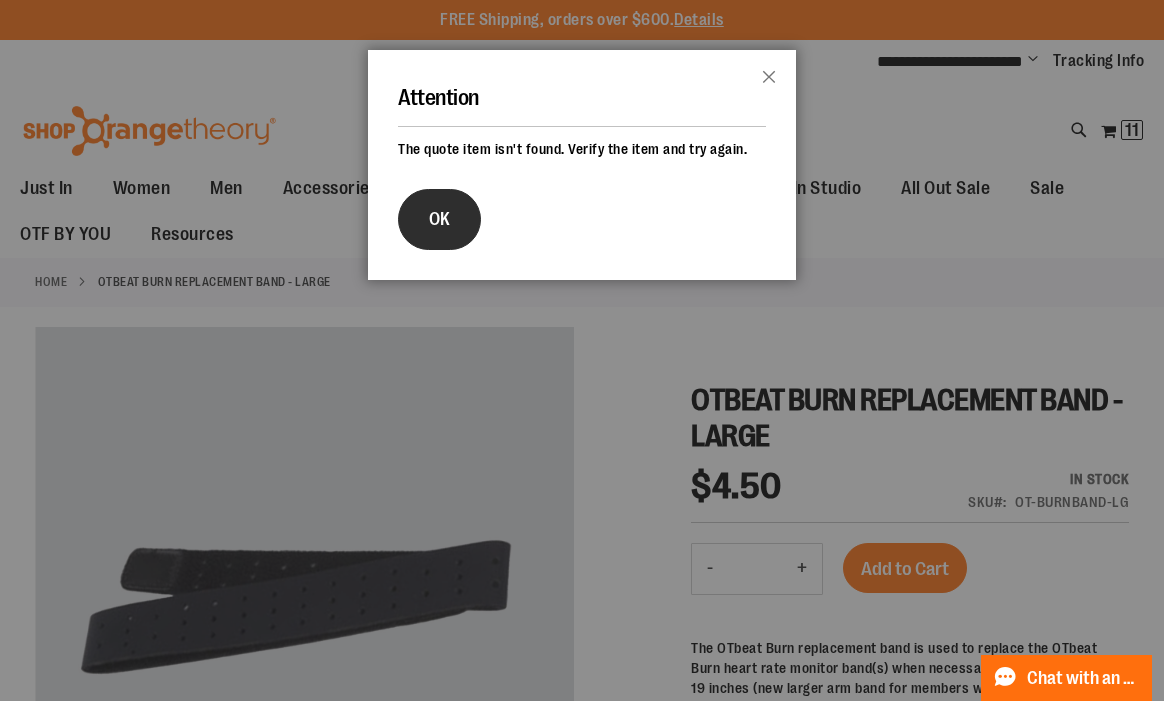click on "OK" at bounding box center [439, 219] 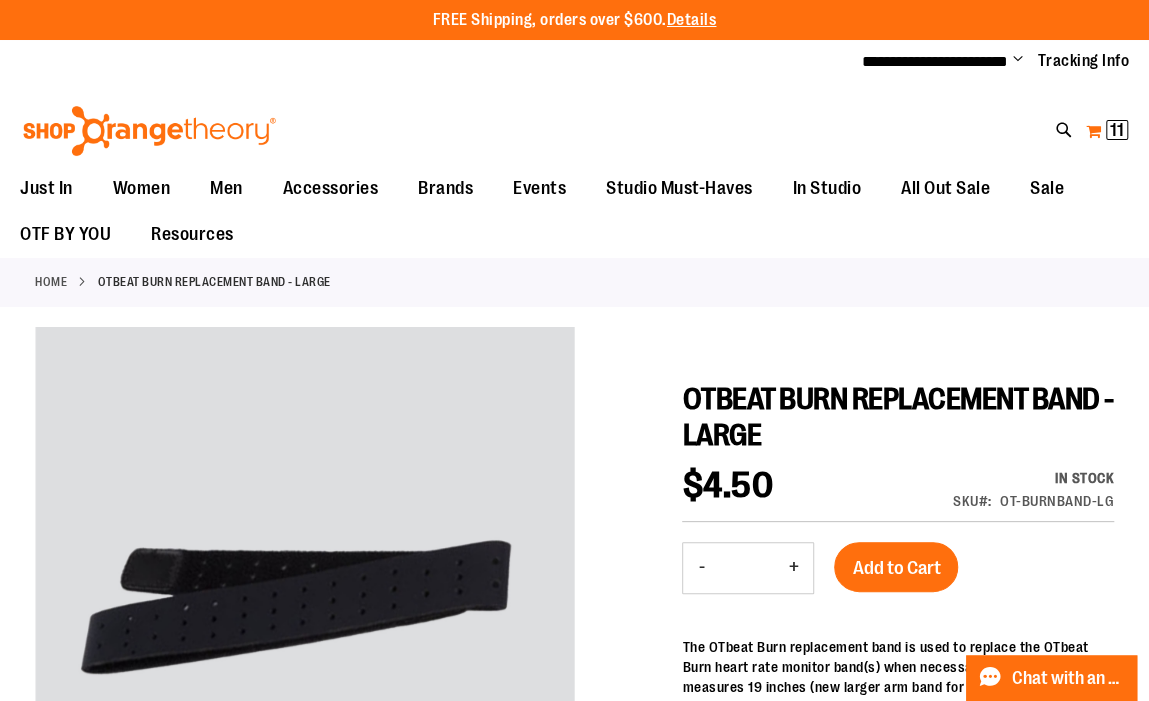 click on "11" at bounding box center [1117, 130] 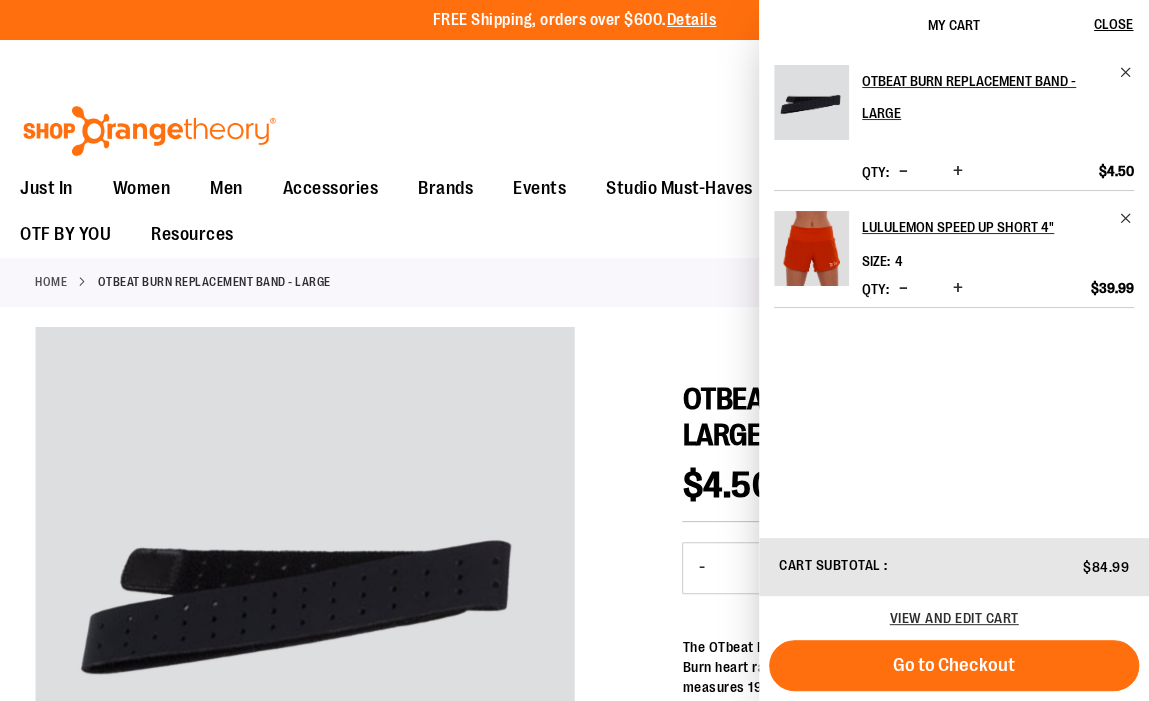 click at bounding box center [903, 288] 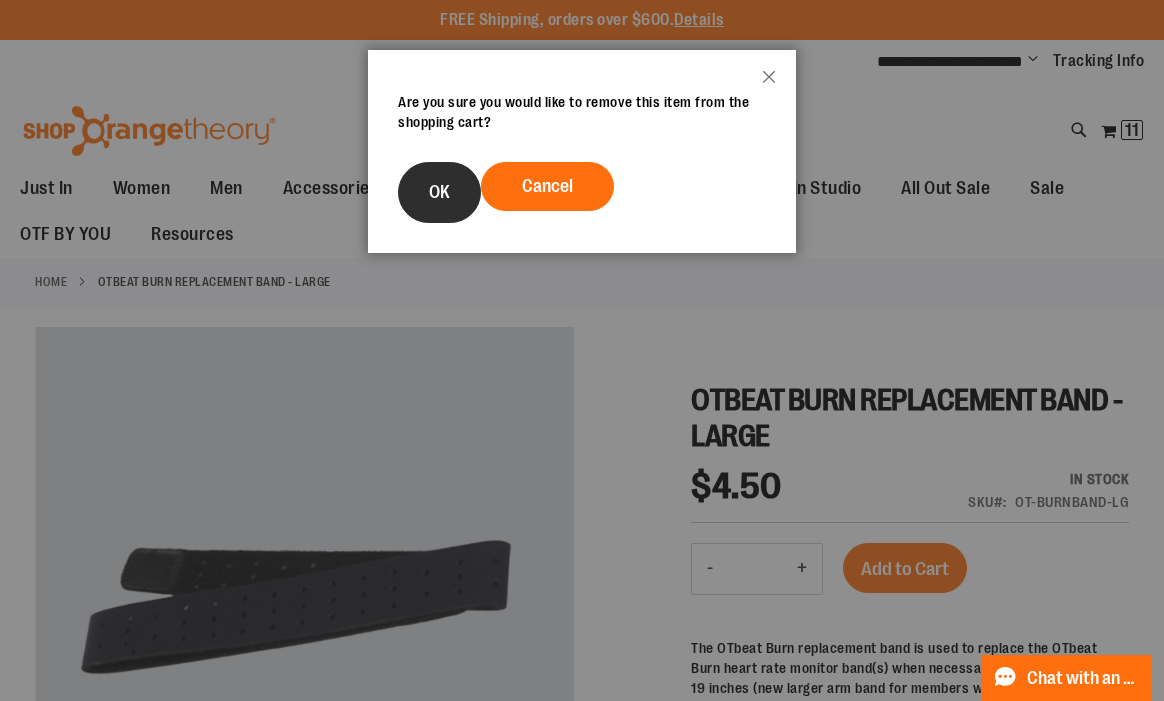 click on "OK" at bounding box center [439, 192] 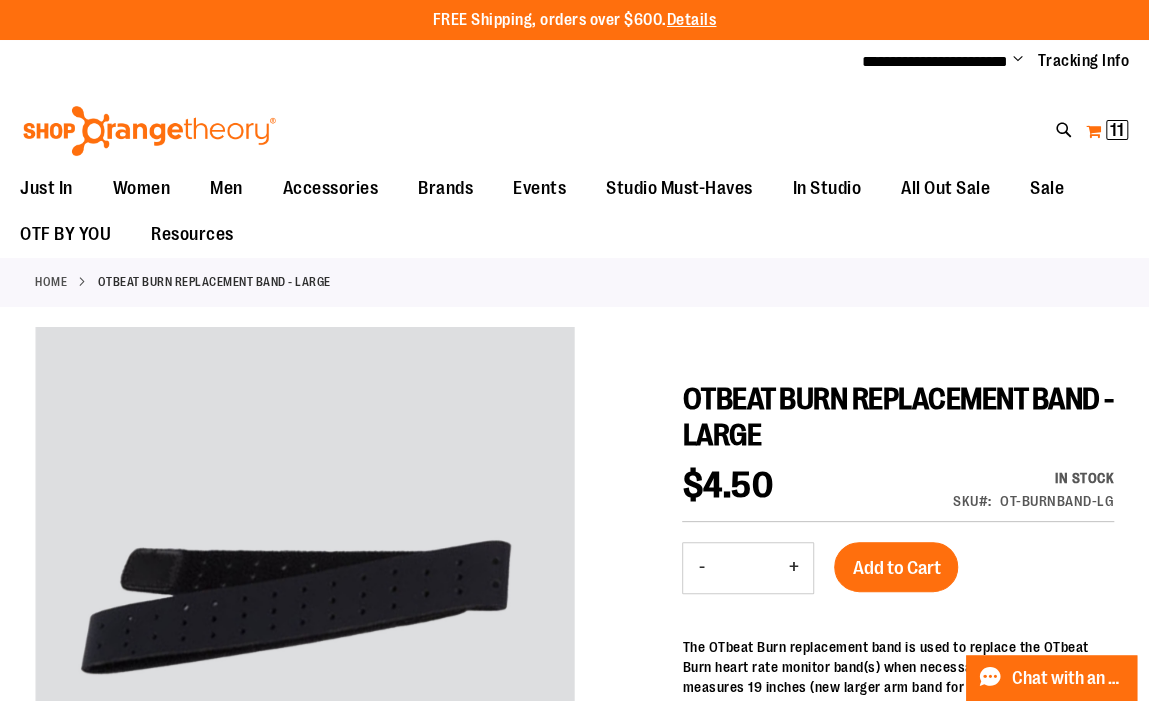 click on "11" at bounding box center (1117, 130) 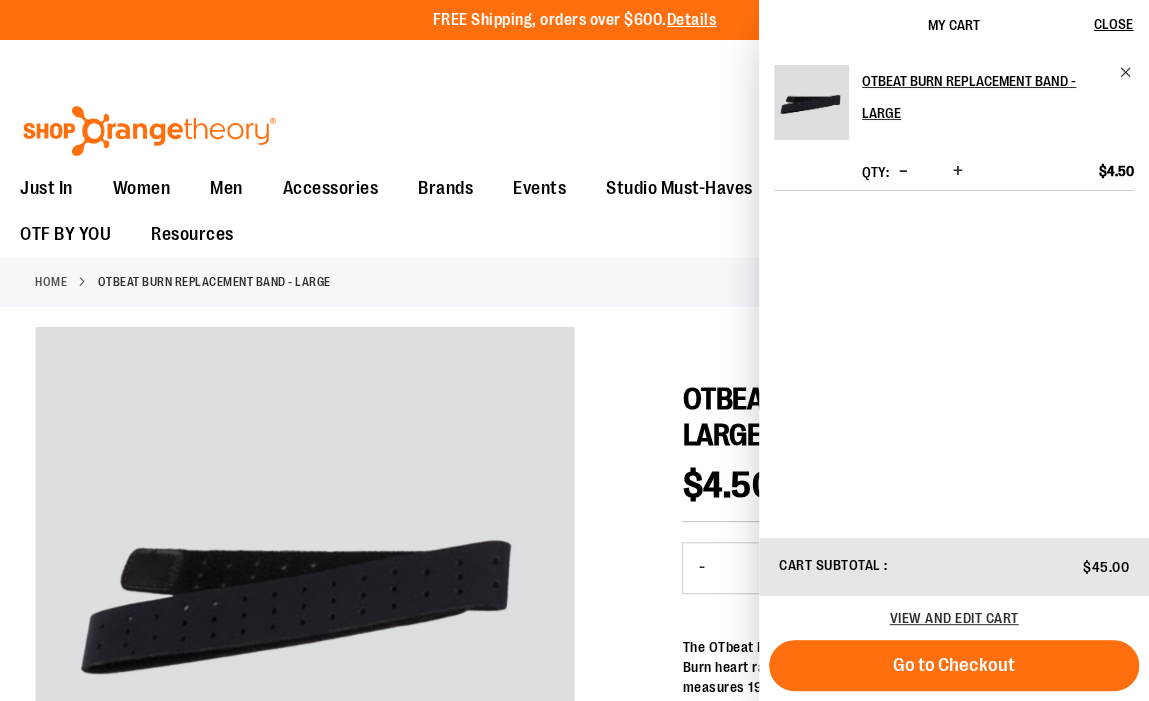 click on "OTBEAT BURN REPLACEMENT BAND - LARGE
Qty
**
Update
$4.50" at bounding box center (954, 293) 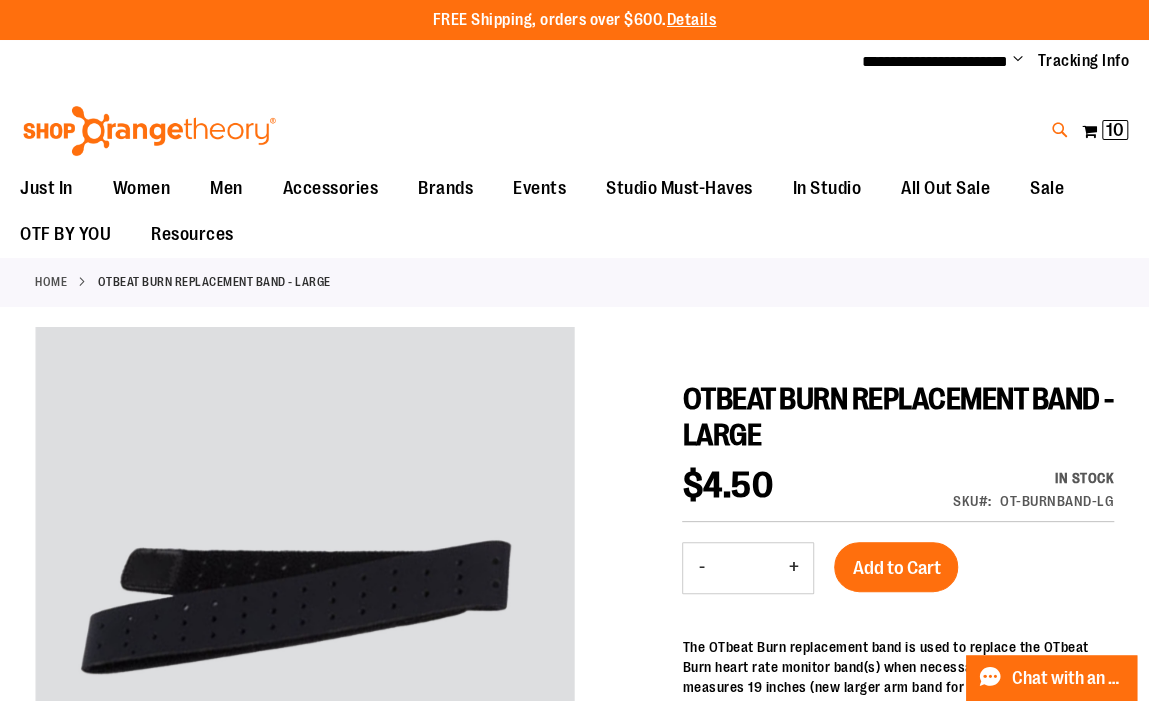 click at bounding box center [1060, 130] 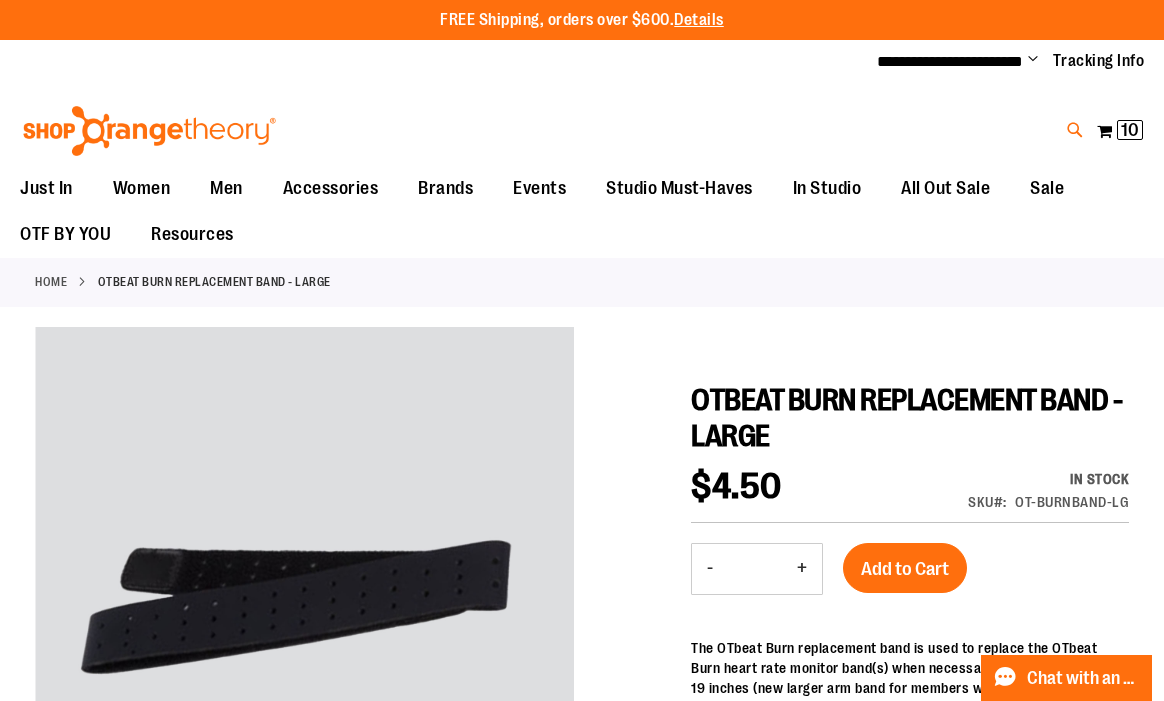 type on "****" 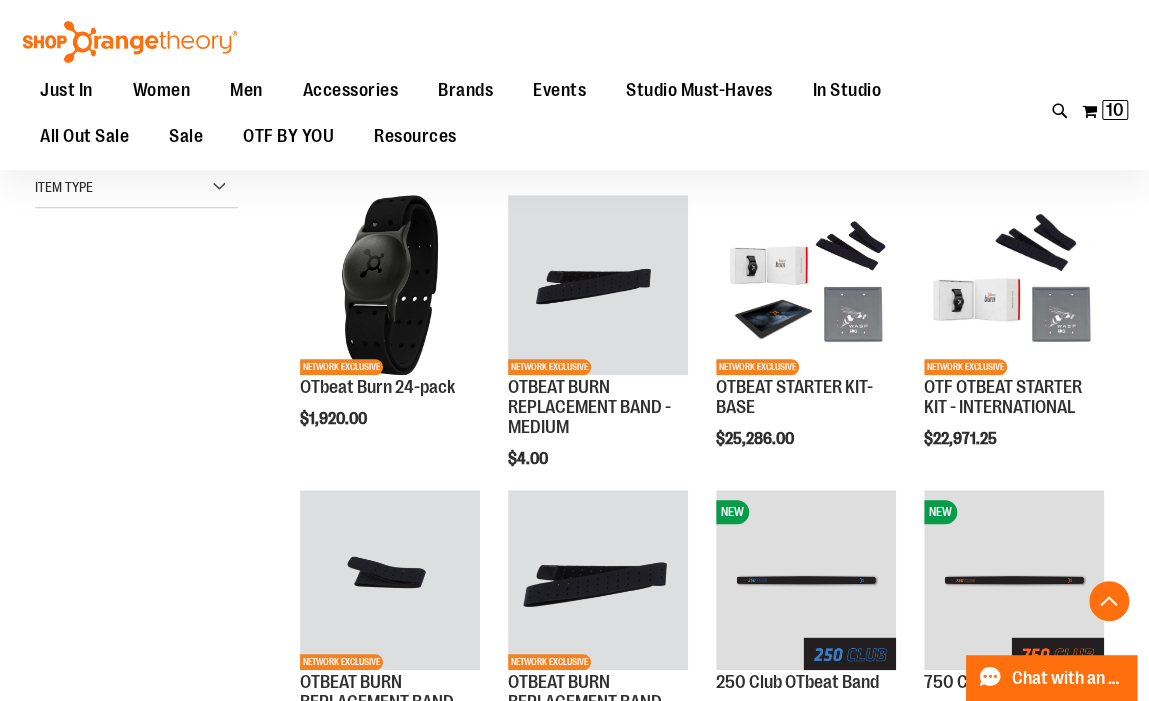 scroll, scrollTop: 507, scrollLeft: 0, axis: vertical 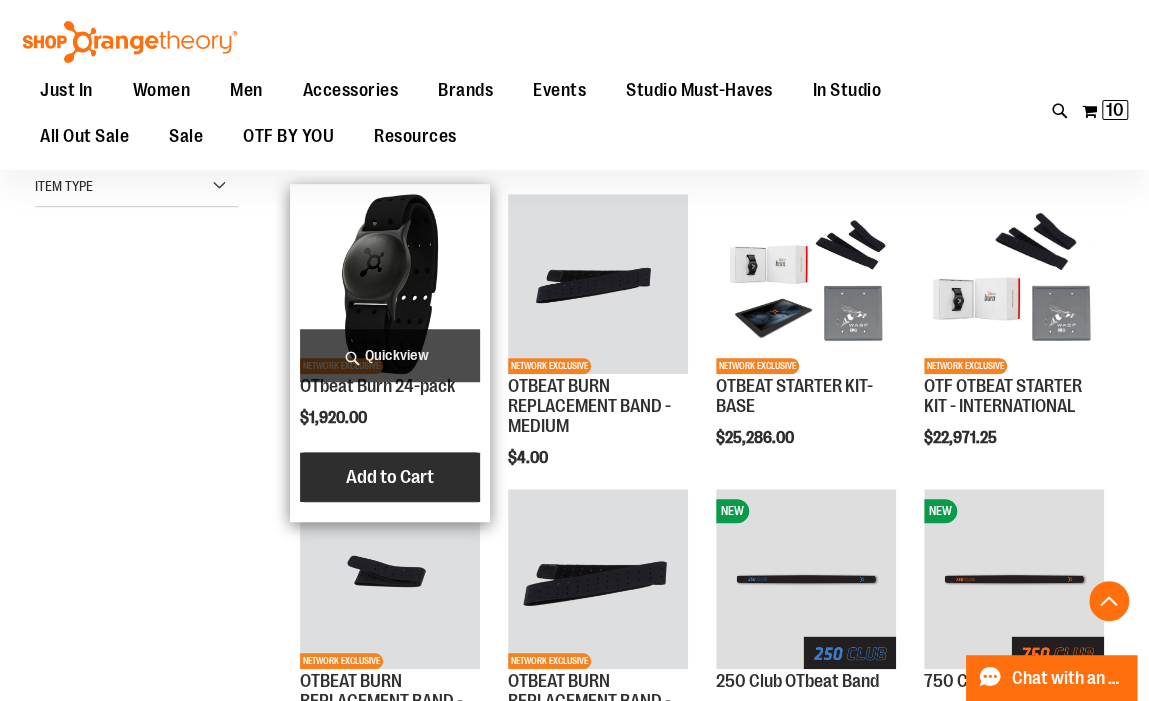 type on "**********" 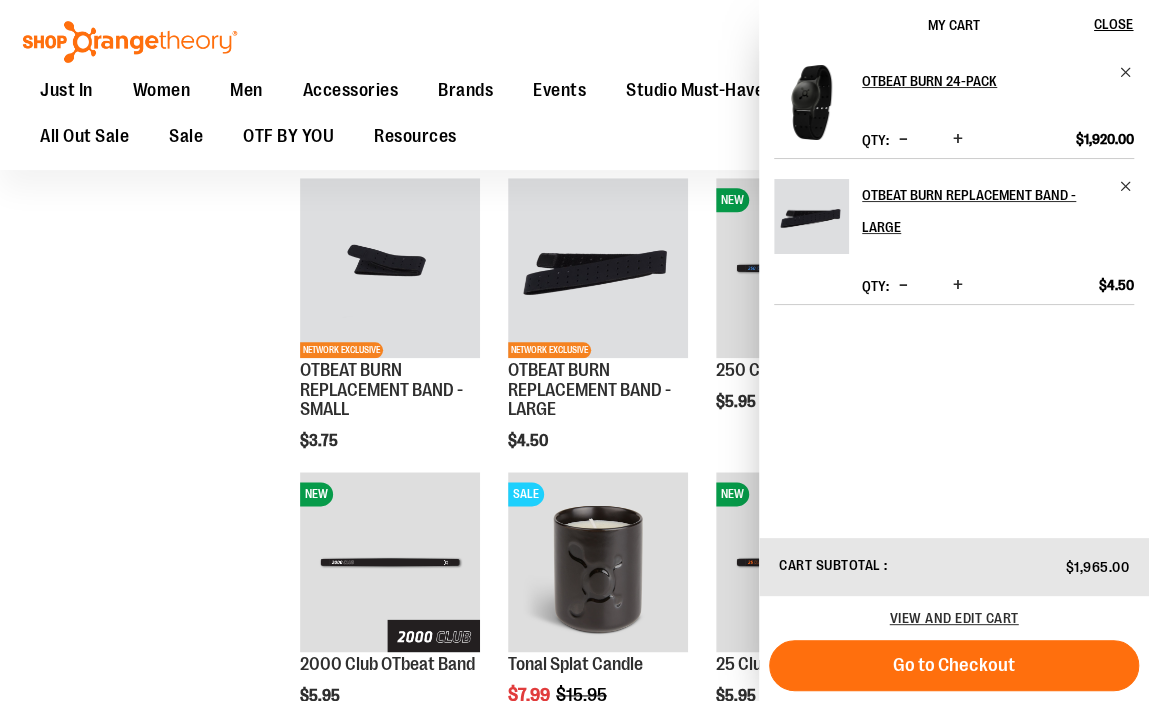 scroll, scrollTop: 814, scrollLeft: 0, axis: vertical 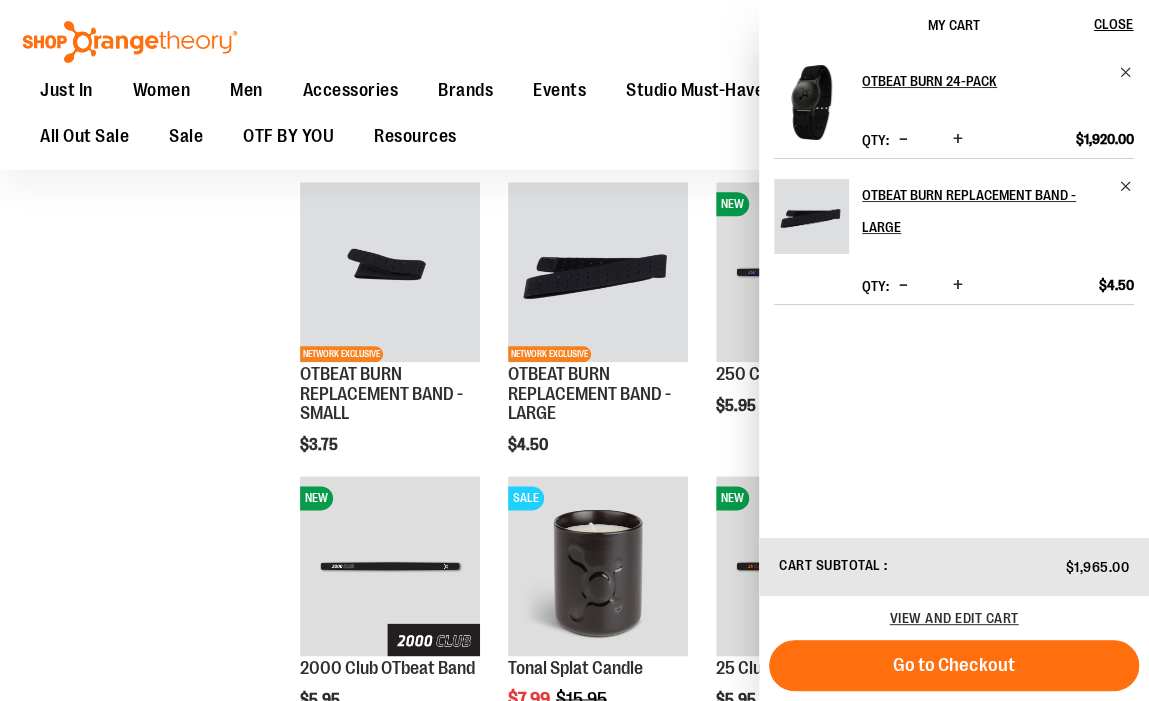 click on "**********" at bounding box center [574, 375] 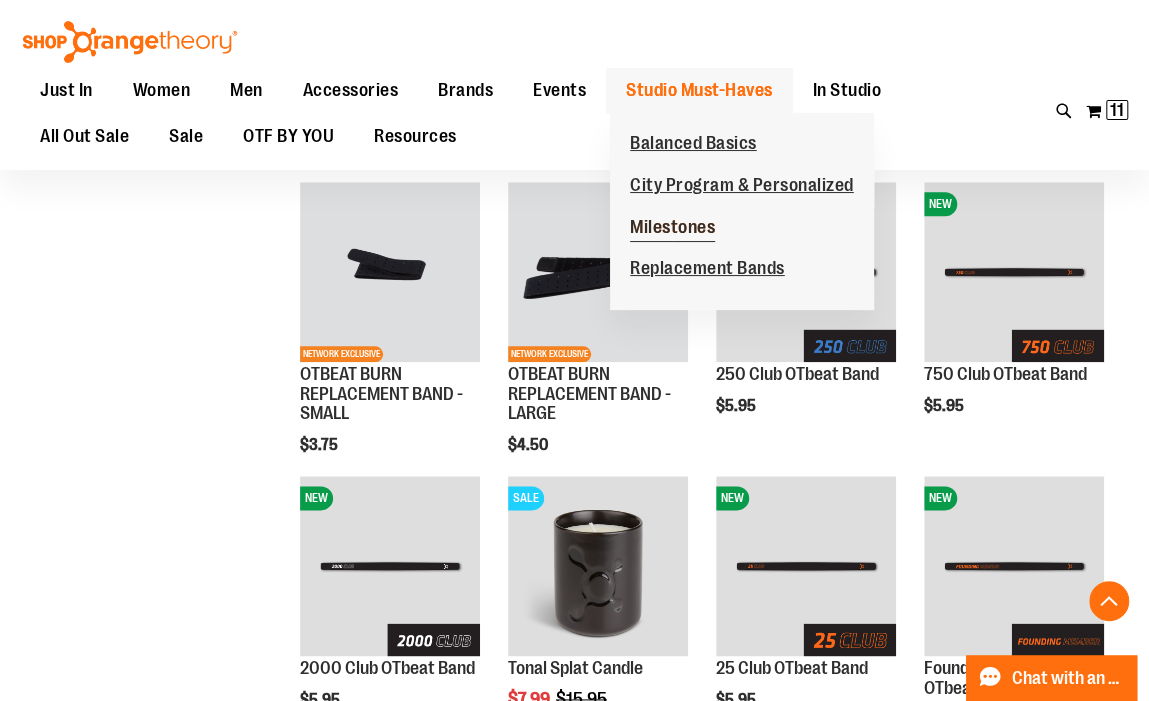 click on "Milestones" at bounding box center [672, 229] 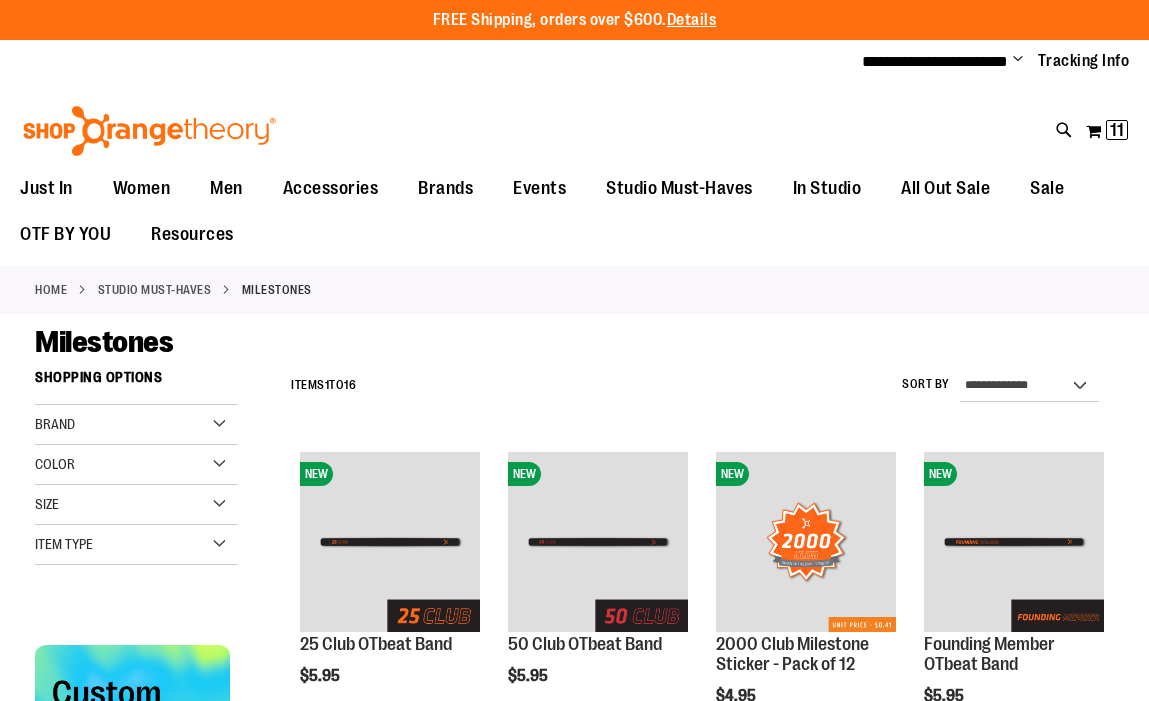 scroll, scrollTop: 0, scrollLeft: 0, axis: both 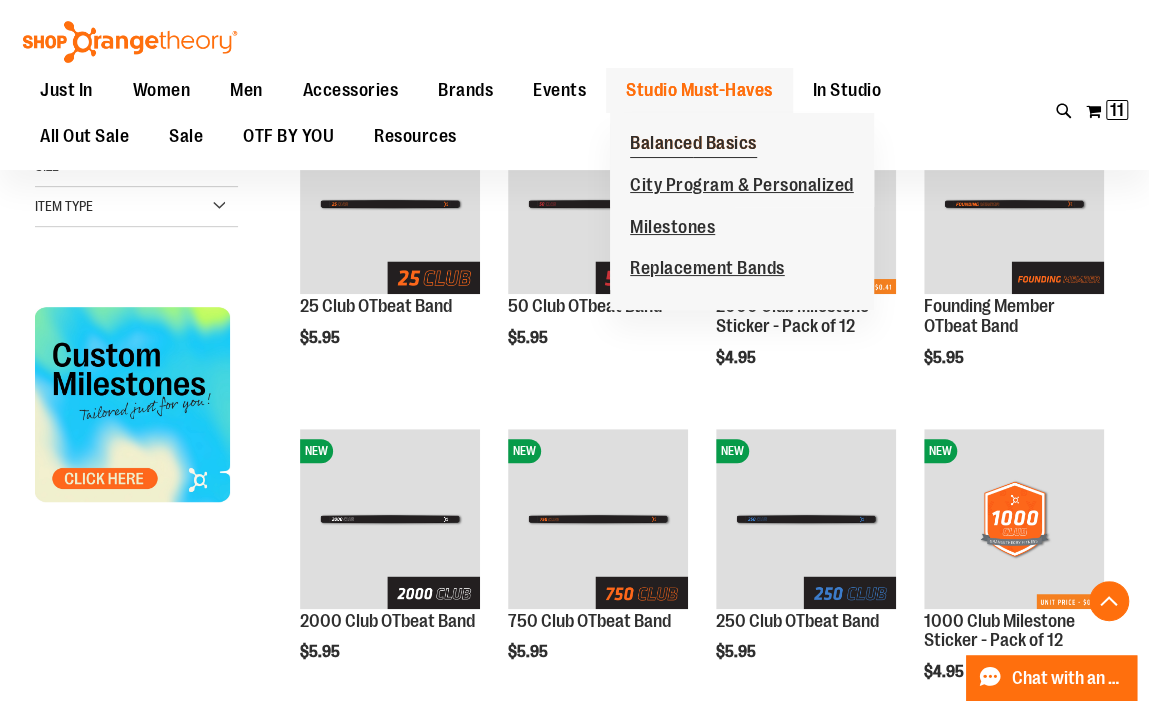 type on "**********" 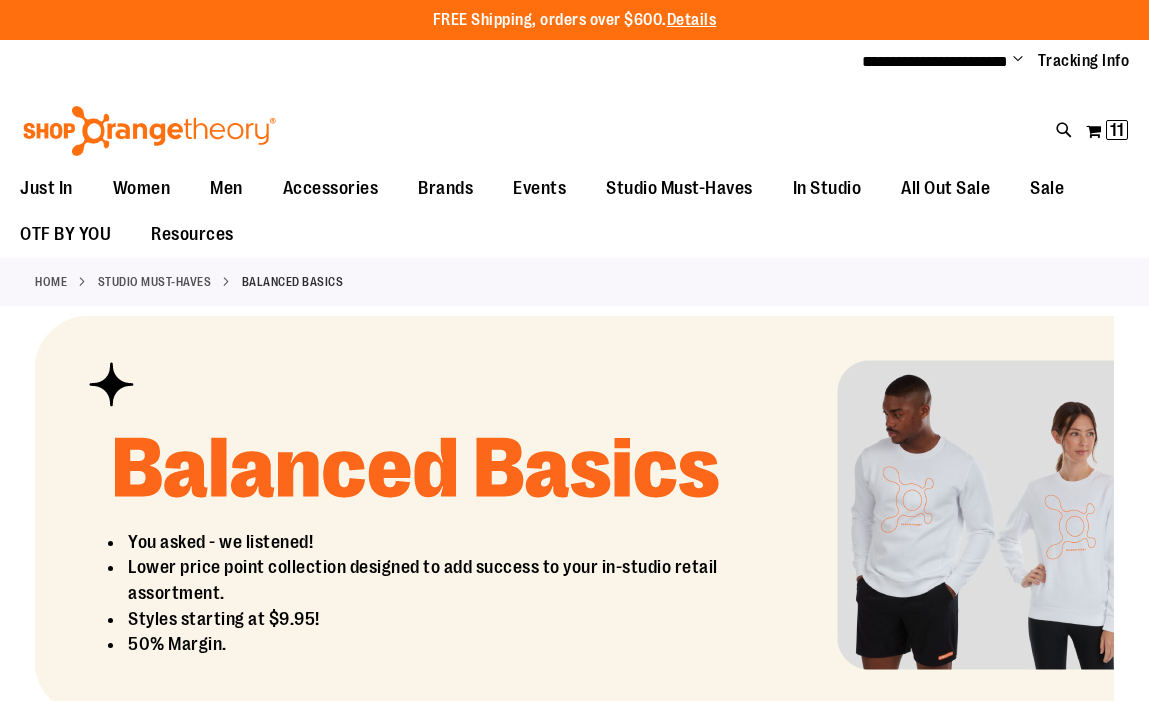 scroll, scrollTop: 0, scrollLeft: 0, axis: both 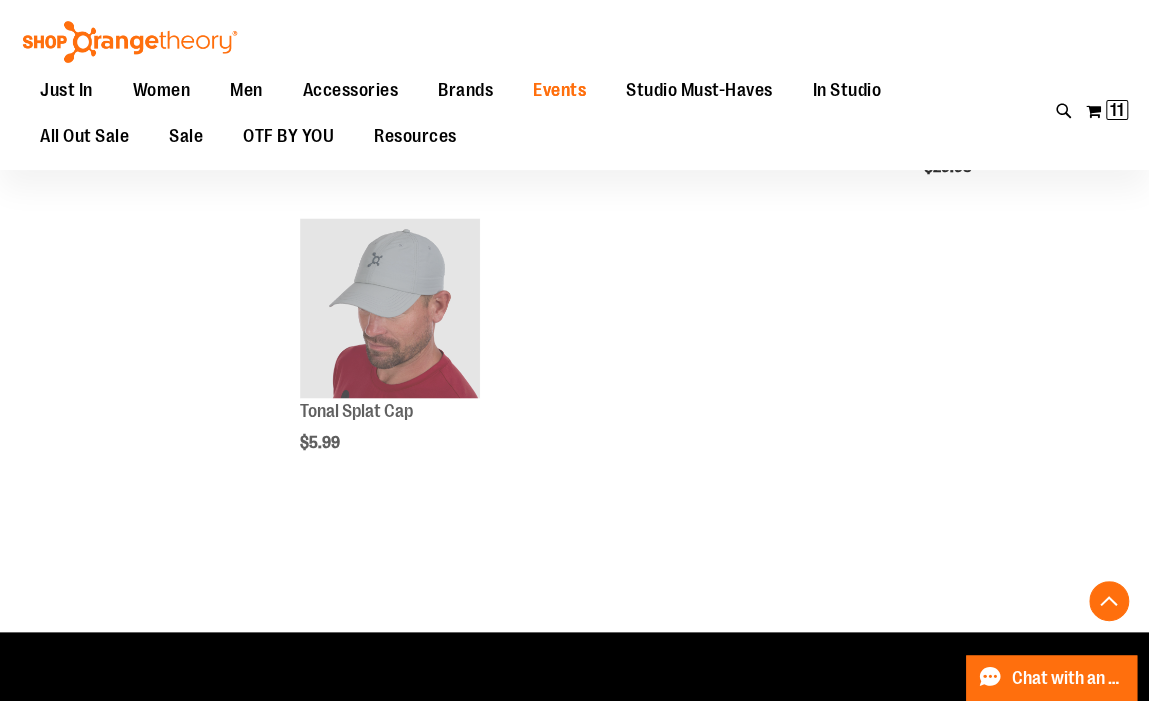 type on "**********" 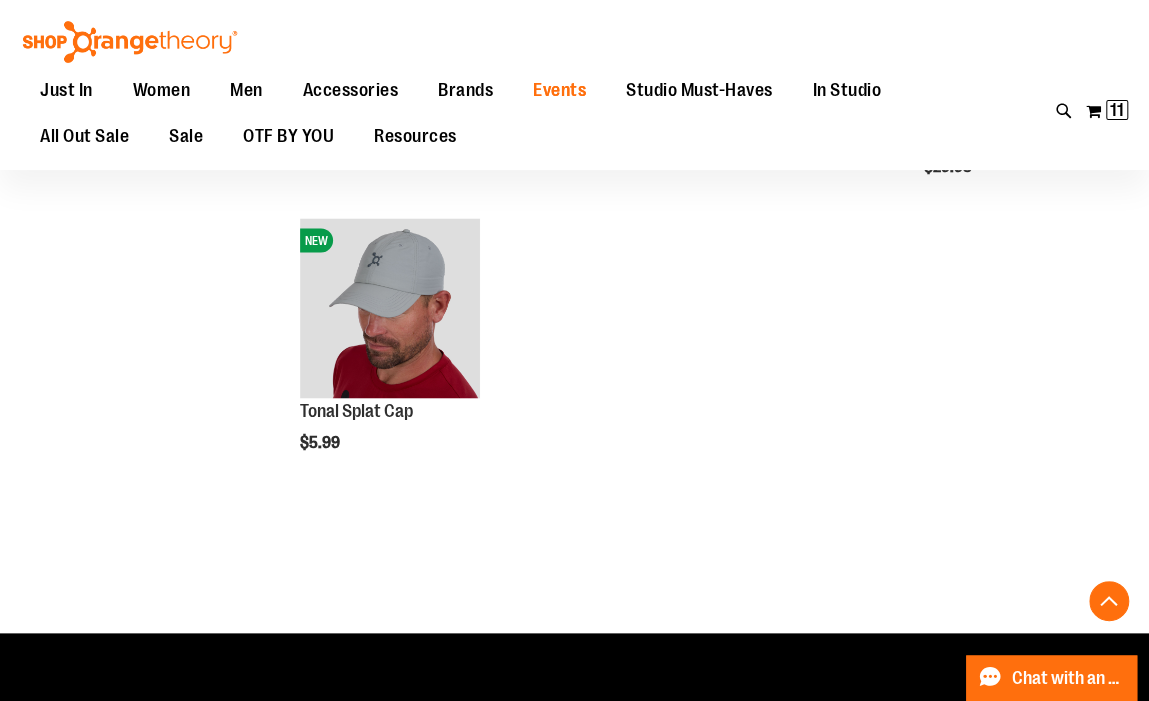 click on "Events" at bounding box center (559, 90) 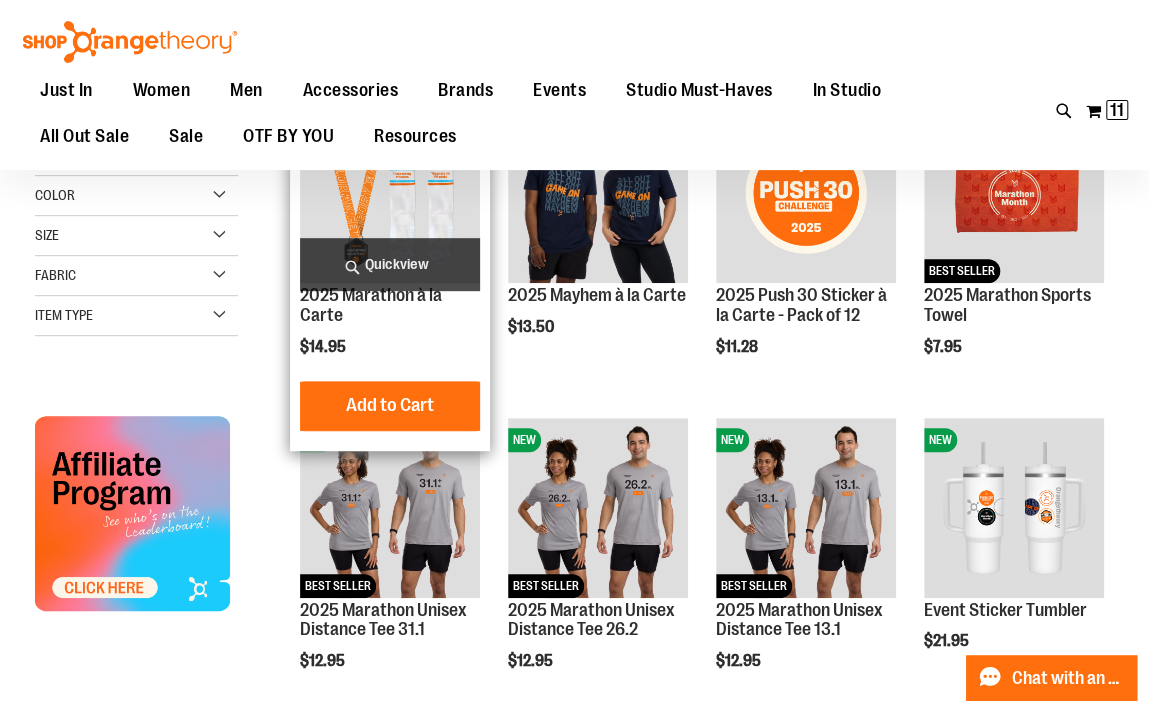scroll, scrollTop: 0, scrollLeft: 0, axis: both 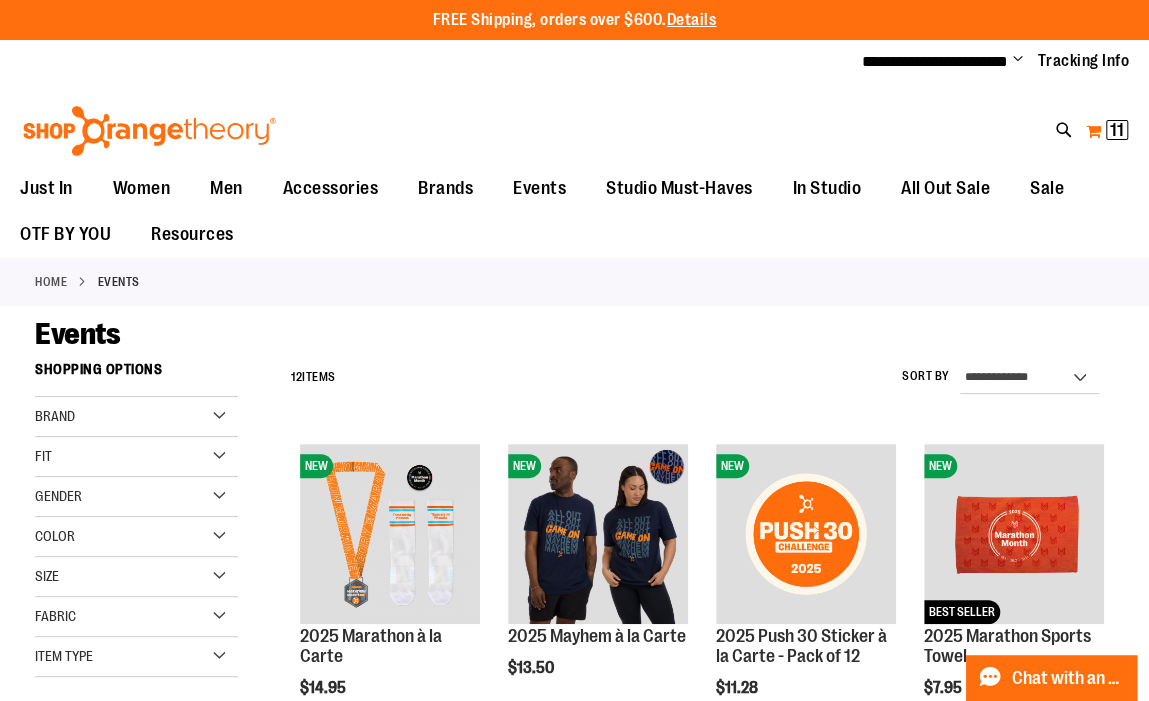 type on "**********" 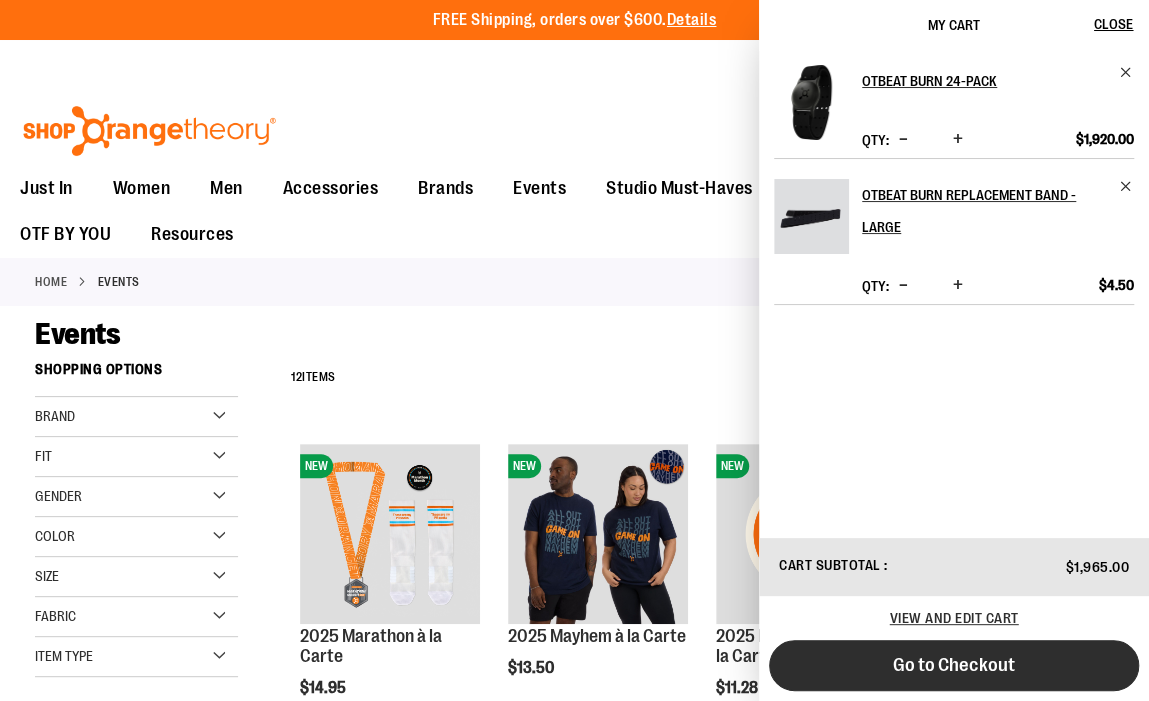 click on "Go to Checkout" at bounding box center (954, 665) 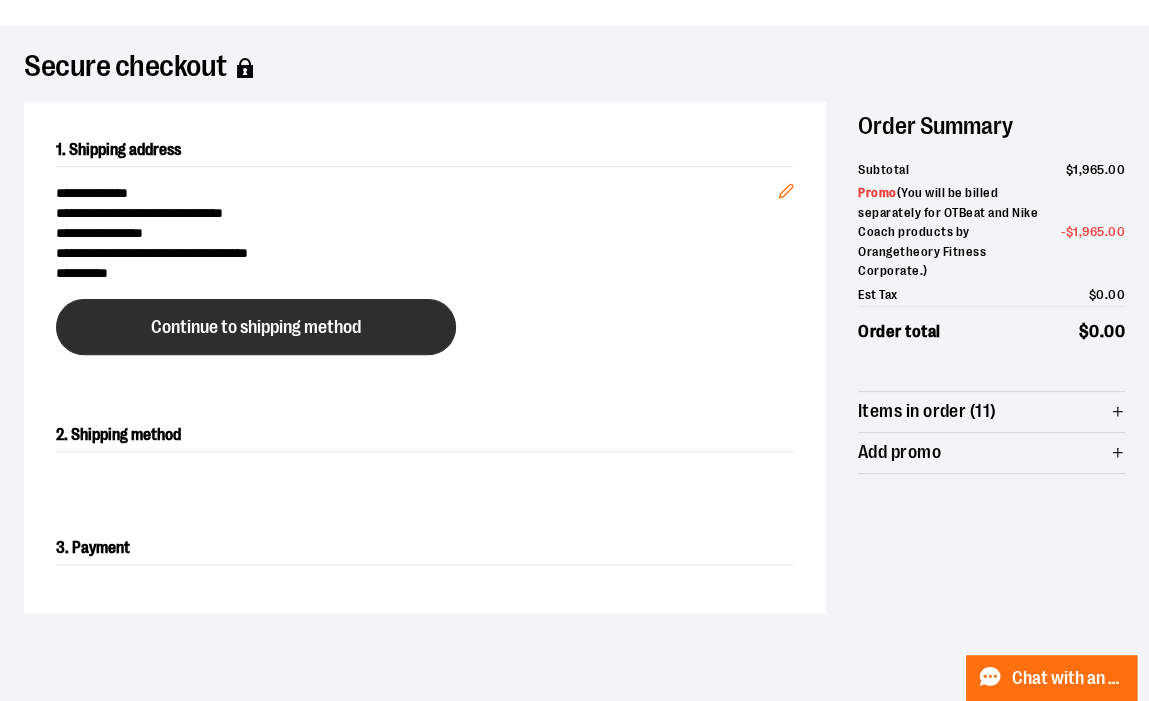 scroll, scrollTop: 111, scrollLeft: 0, axis: vertical 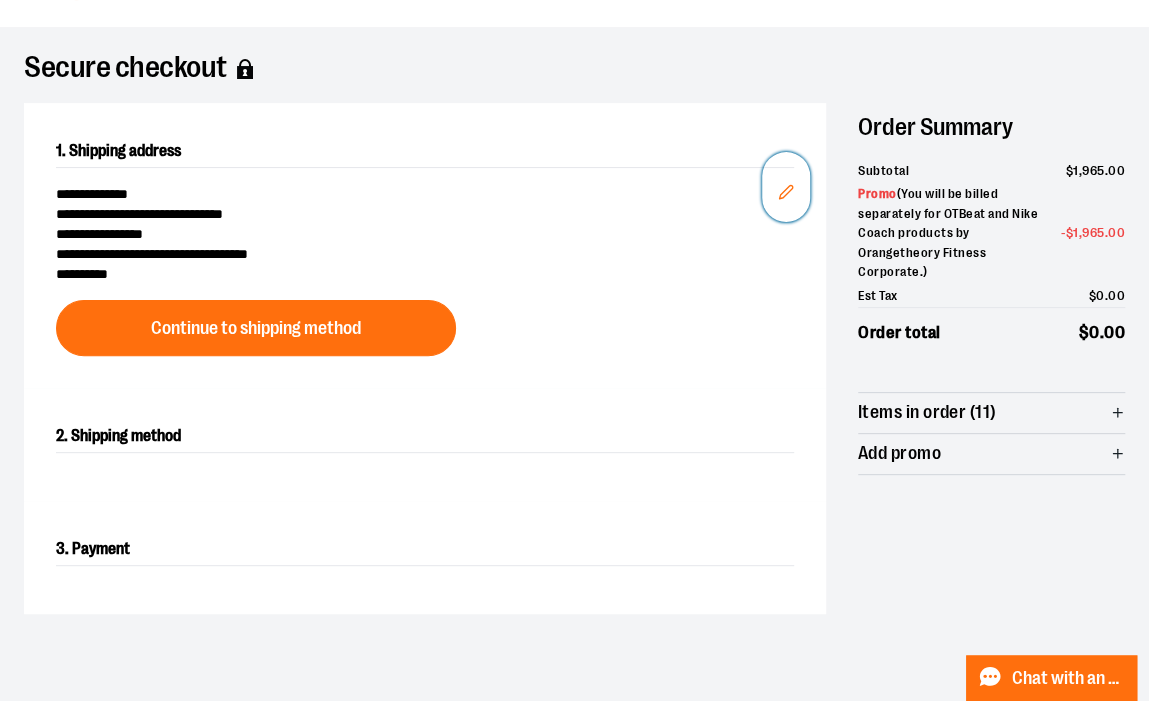click 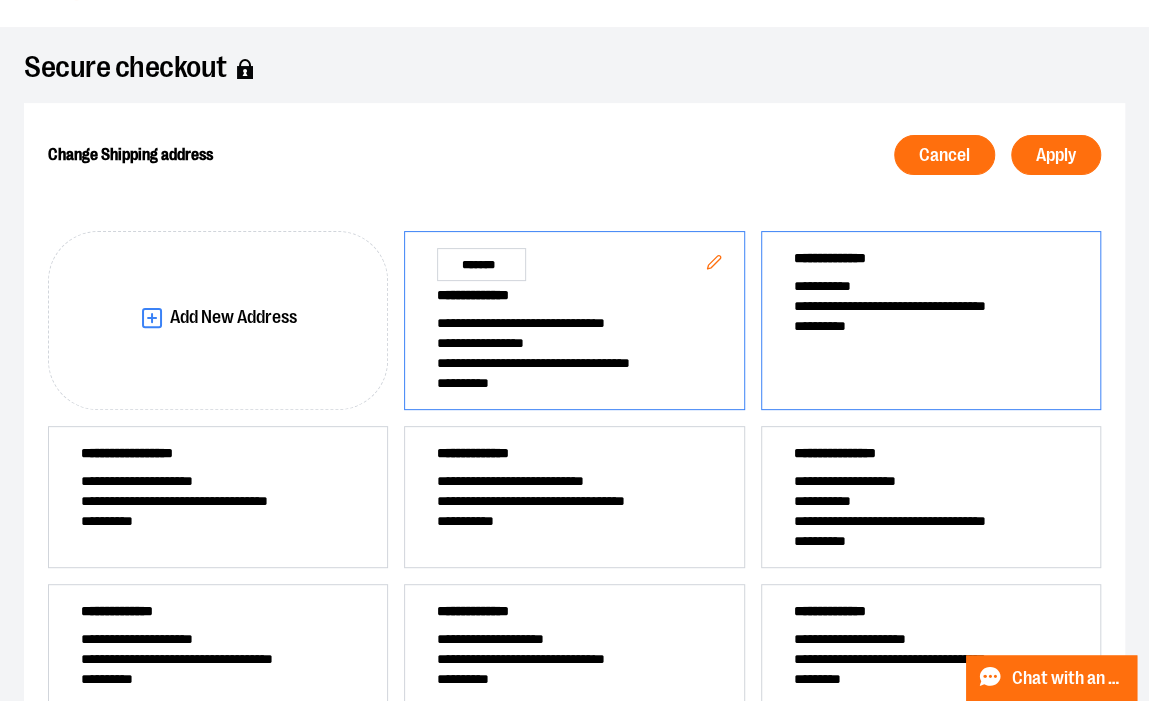 click on "**********" at bounding box center (931, 262) 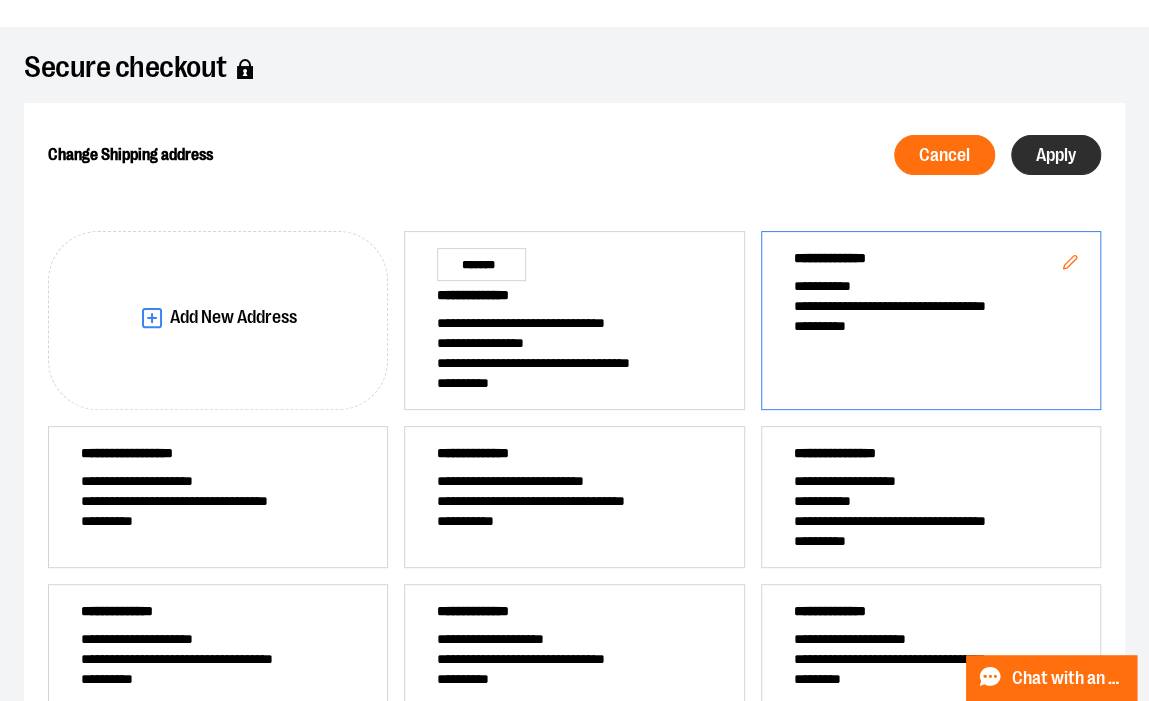 click on "Apply" at bounding box center (1056, 155) 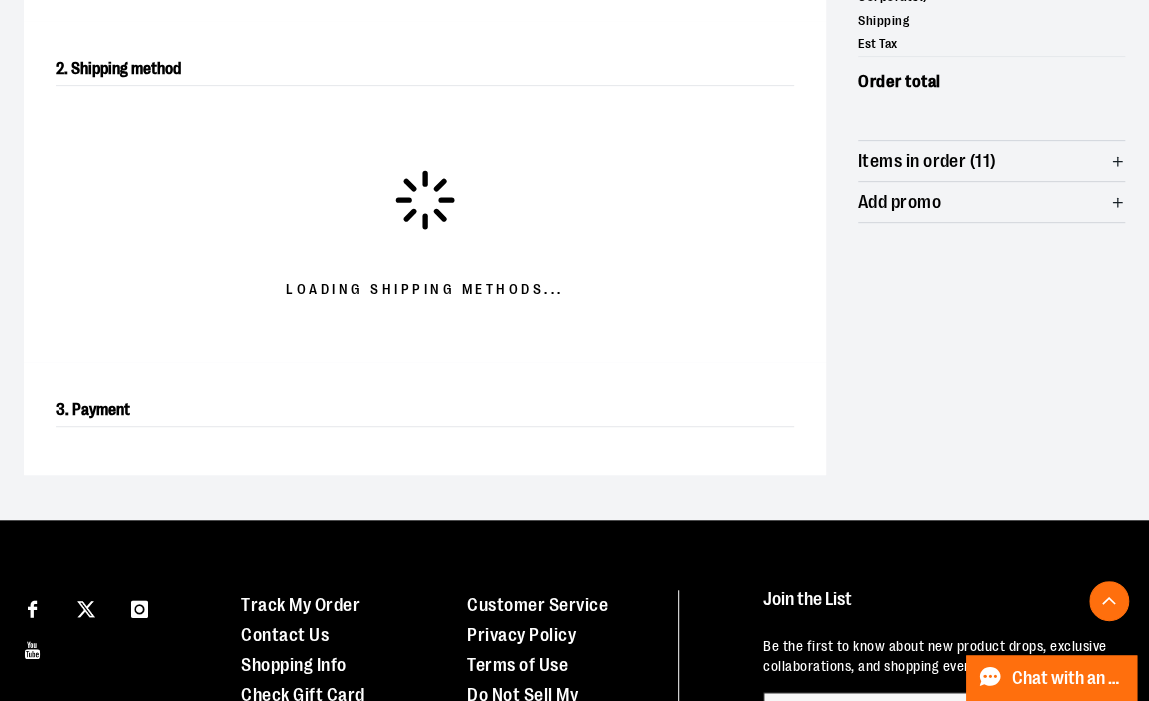 scroll, scrollTop: 321, scrollLeft: 0, axis: vertical 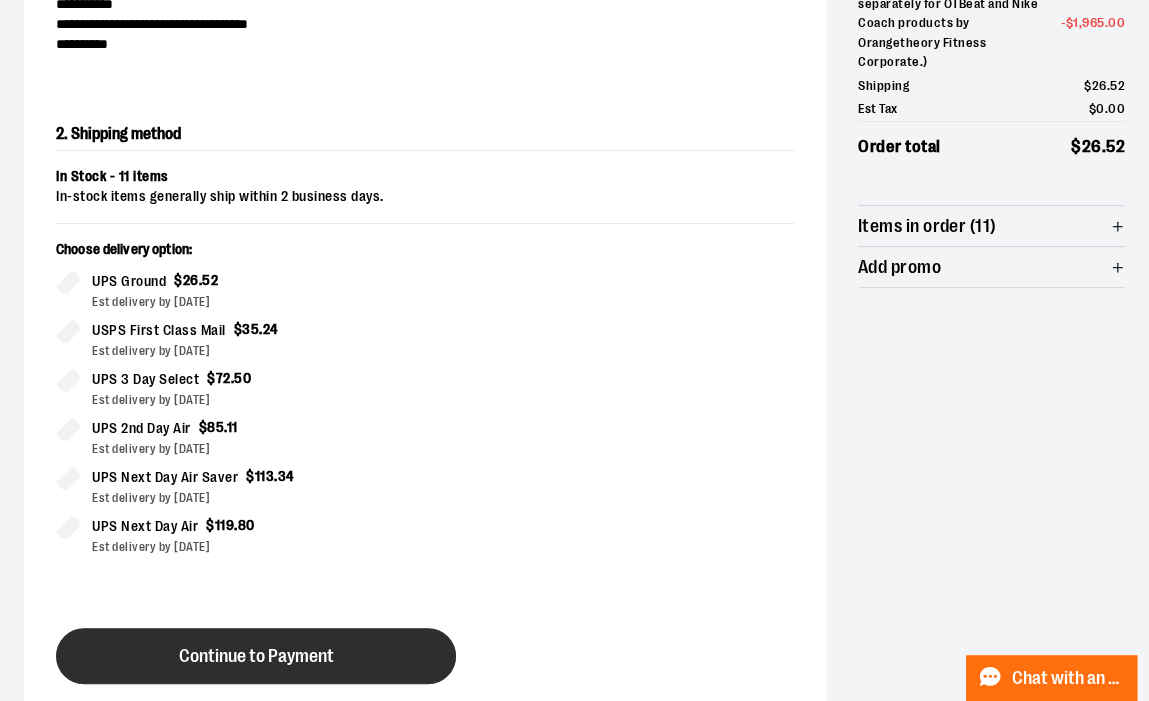 click on "Continue to Payment" at bounding box center (256, 656) 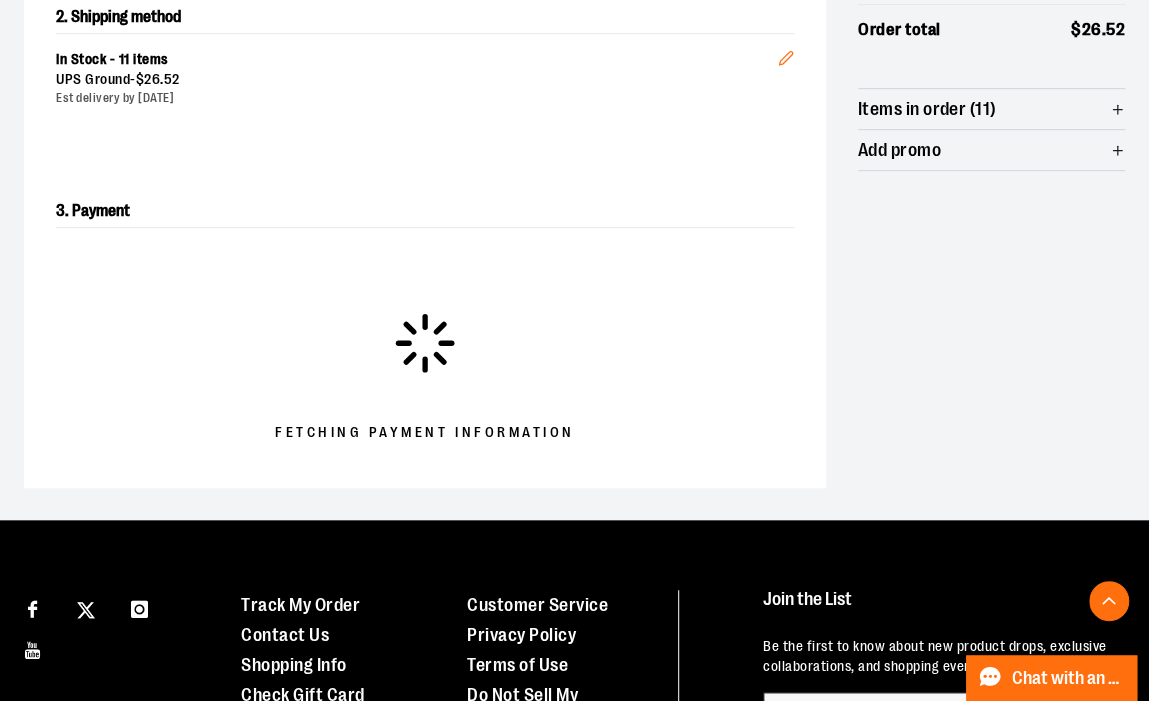 scroll, scrollTop: 439, scrollLeft: 0, axis: vertical 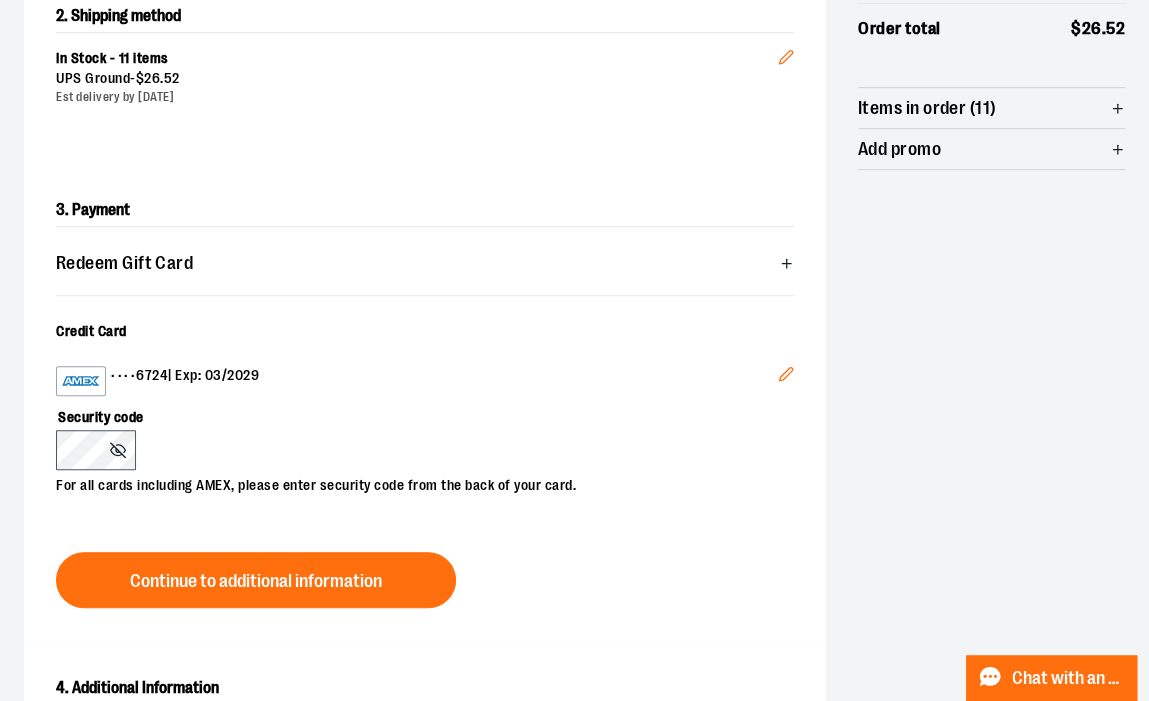 click on "Edit" at bounding box center [786, 377] 